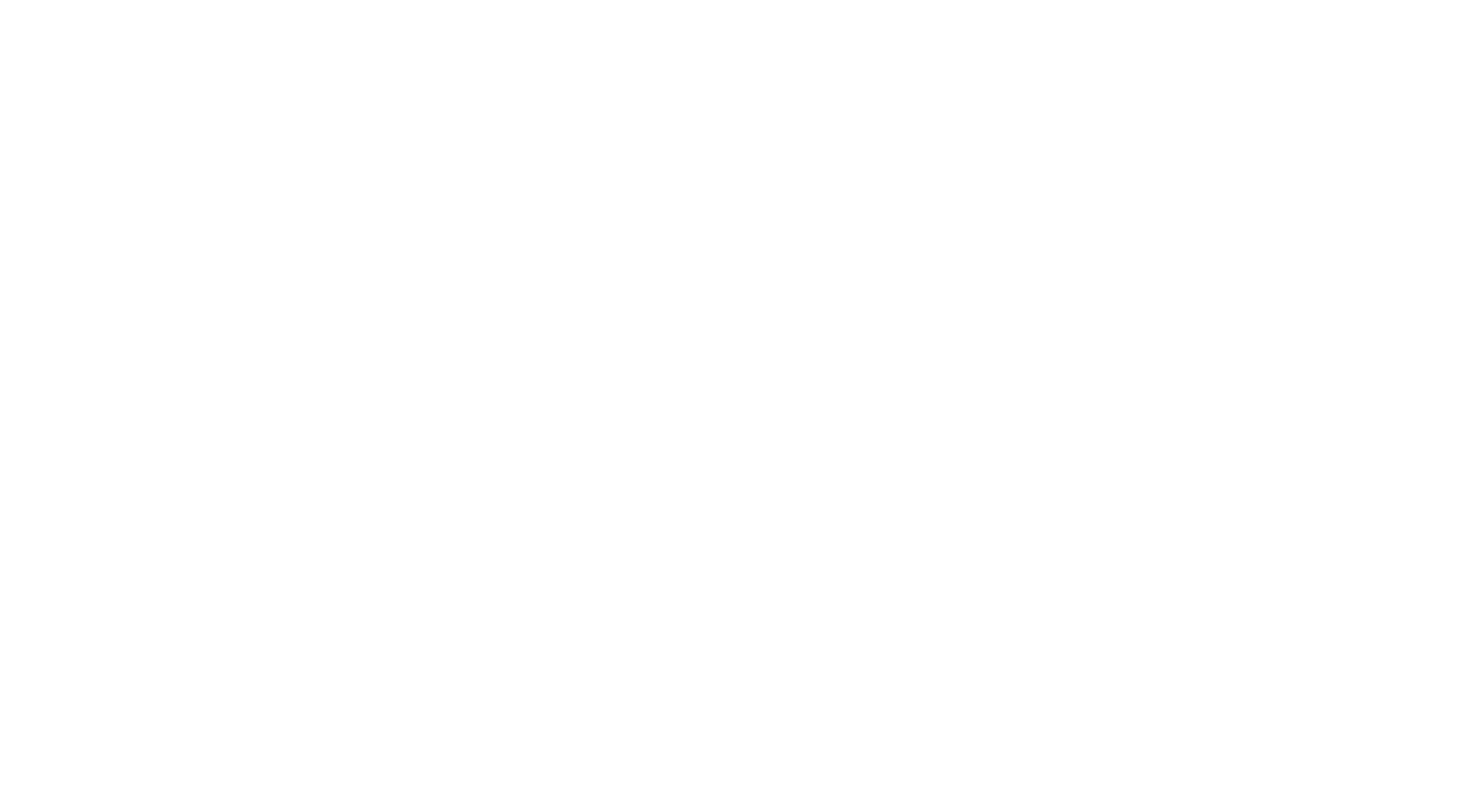 scroll, scrollTop: 0, scrollLeft: 0, axis: both 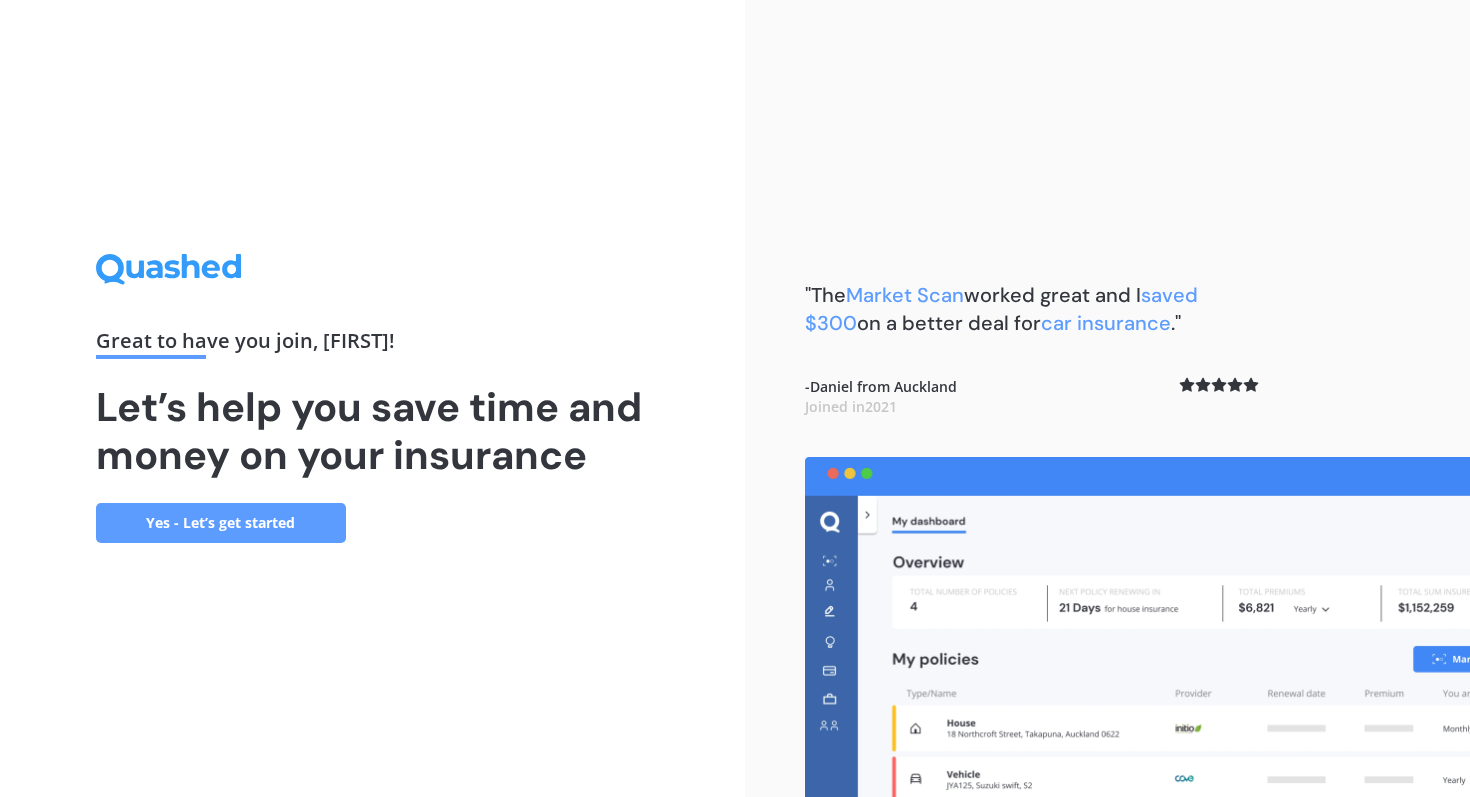 click on "Yes - Let’s get started" at bounding box center (221, 523) 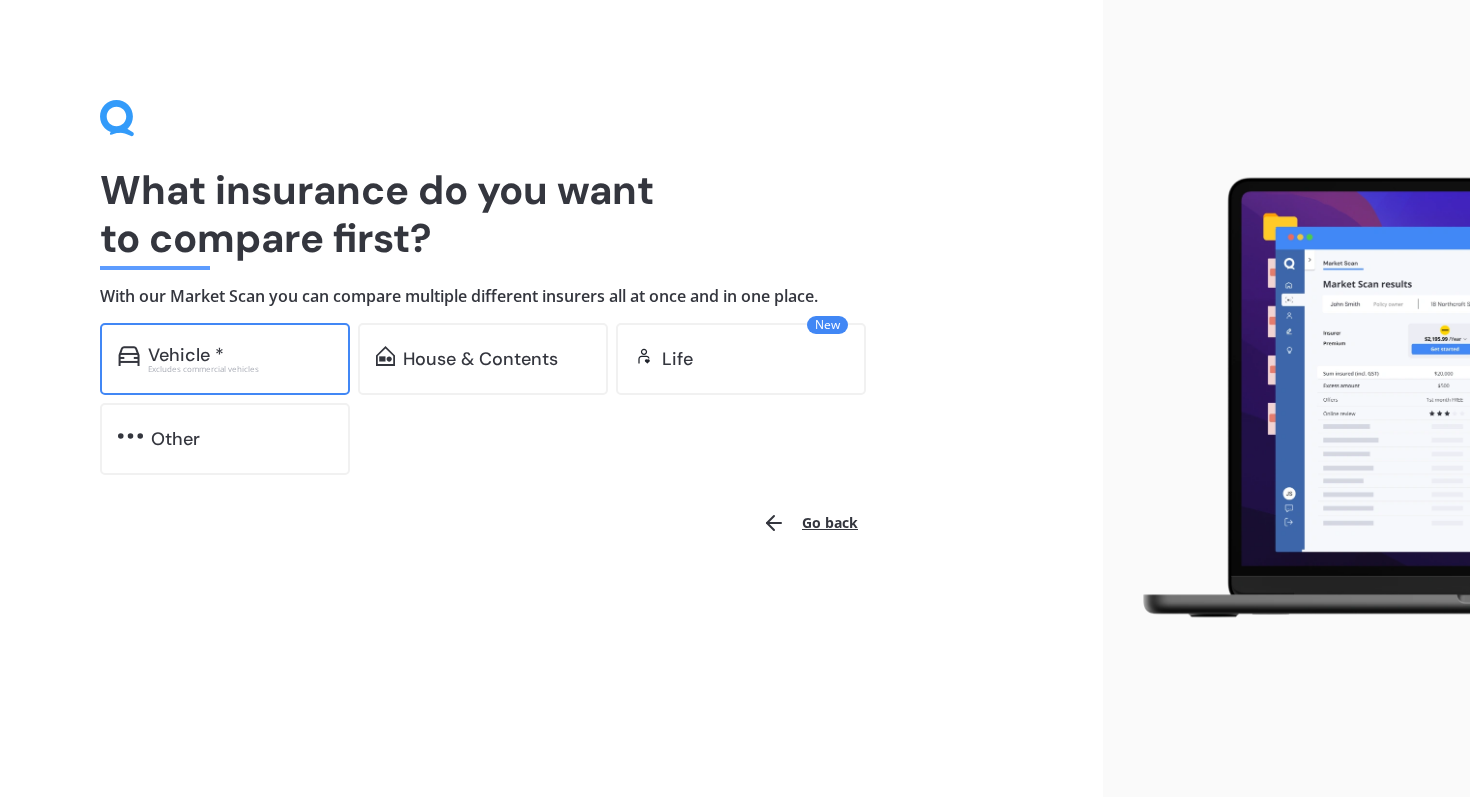 click on "Excludes commercial vehicles" at bounding box center (240, 369) 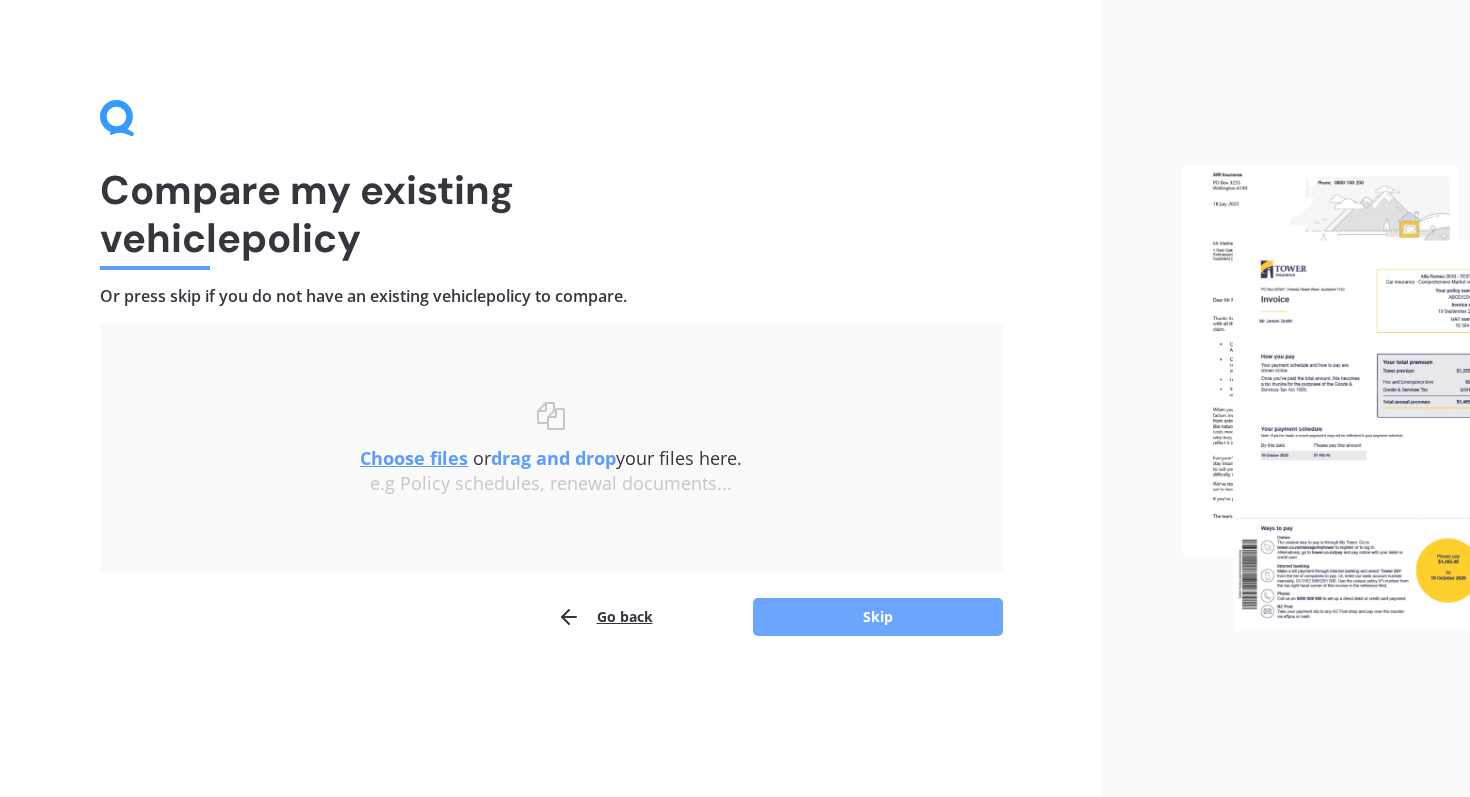 click on "Skip" at bounding box center [878, 617] 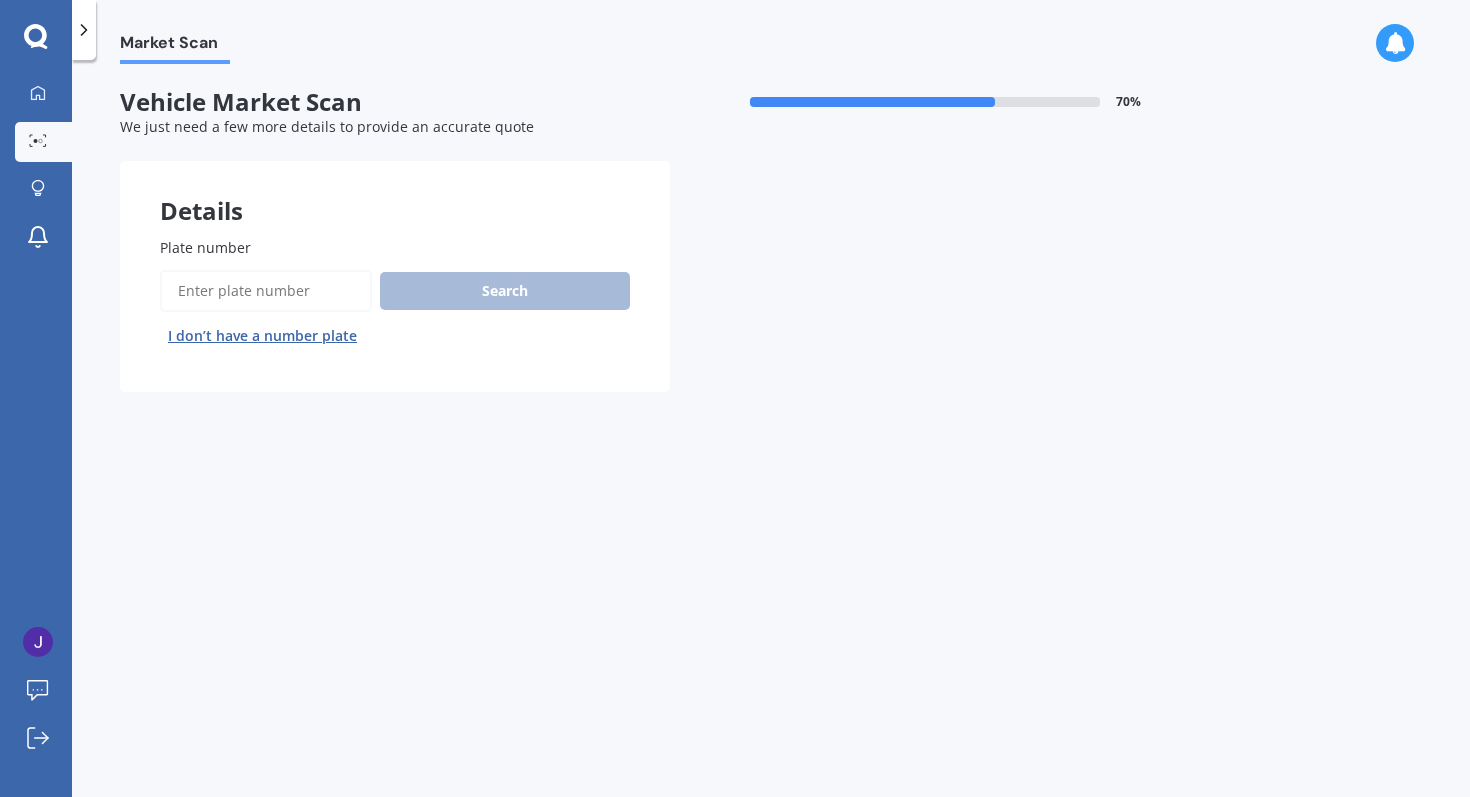 click on "Plate number" at bounding box center (266, 291) 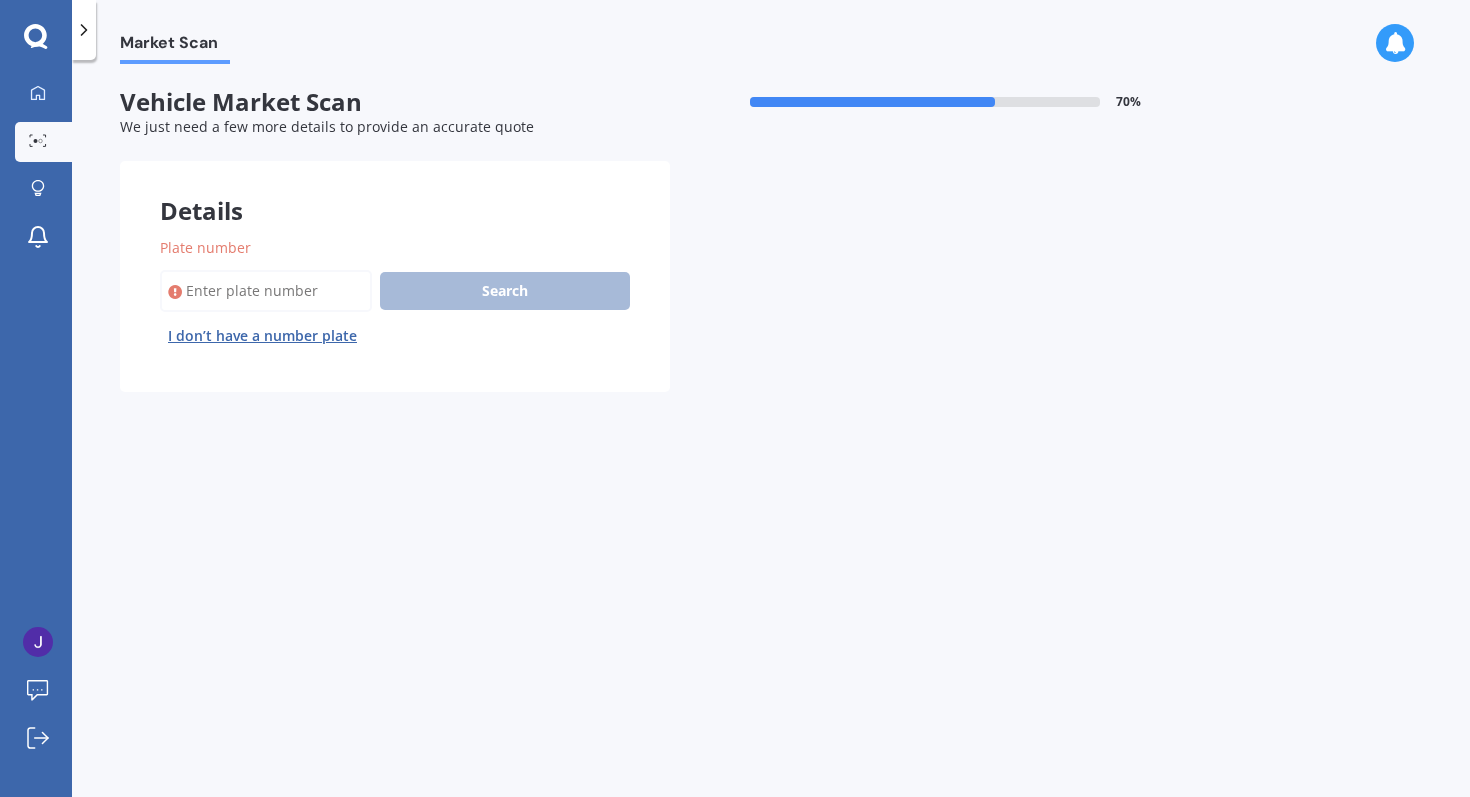 click on "I don’t have a number plate" at bounding box center [262, 336] 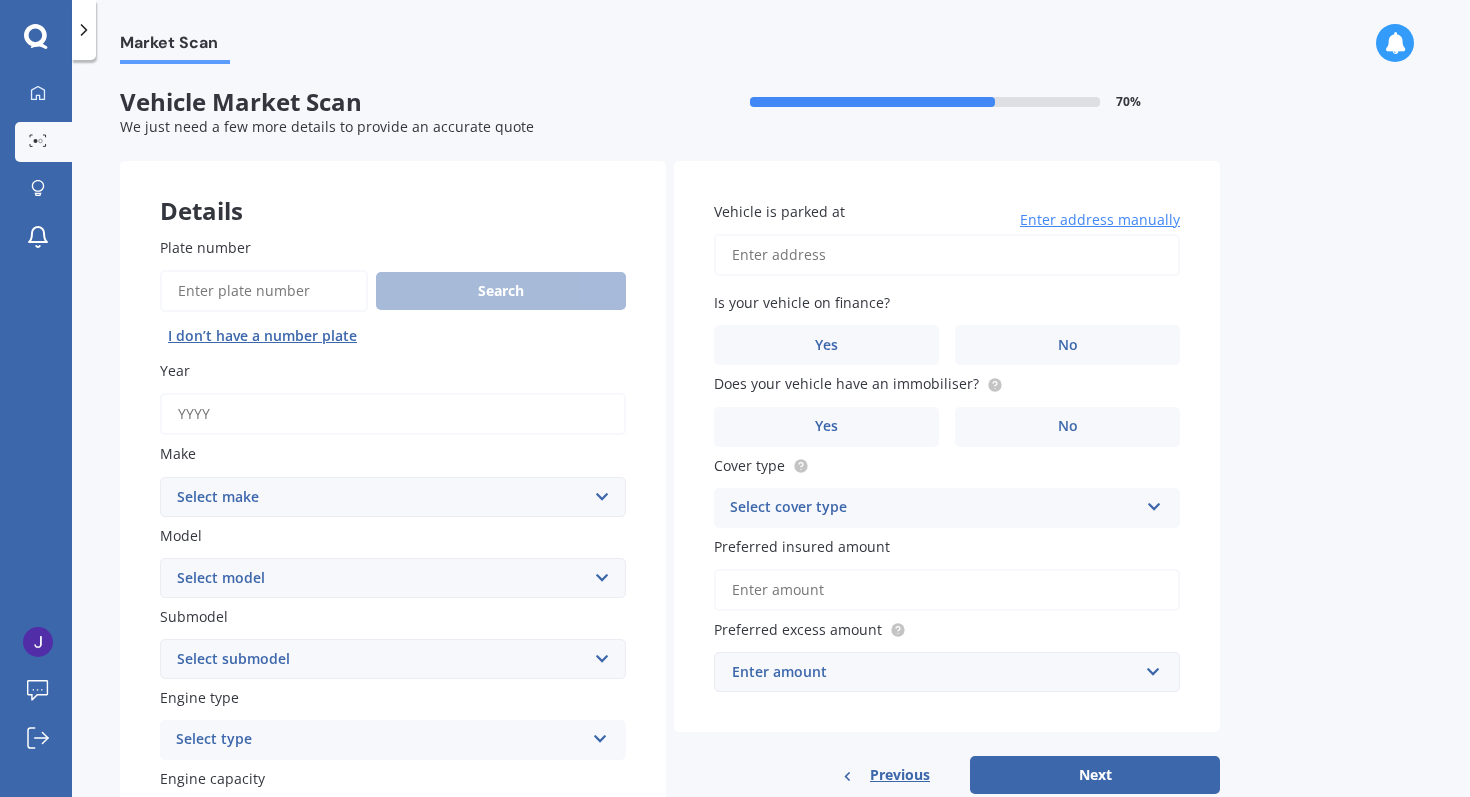 click on "Year" at bounding box center (393, 414) 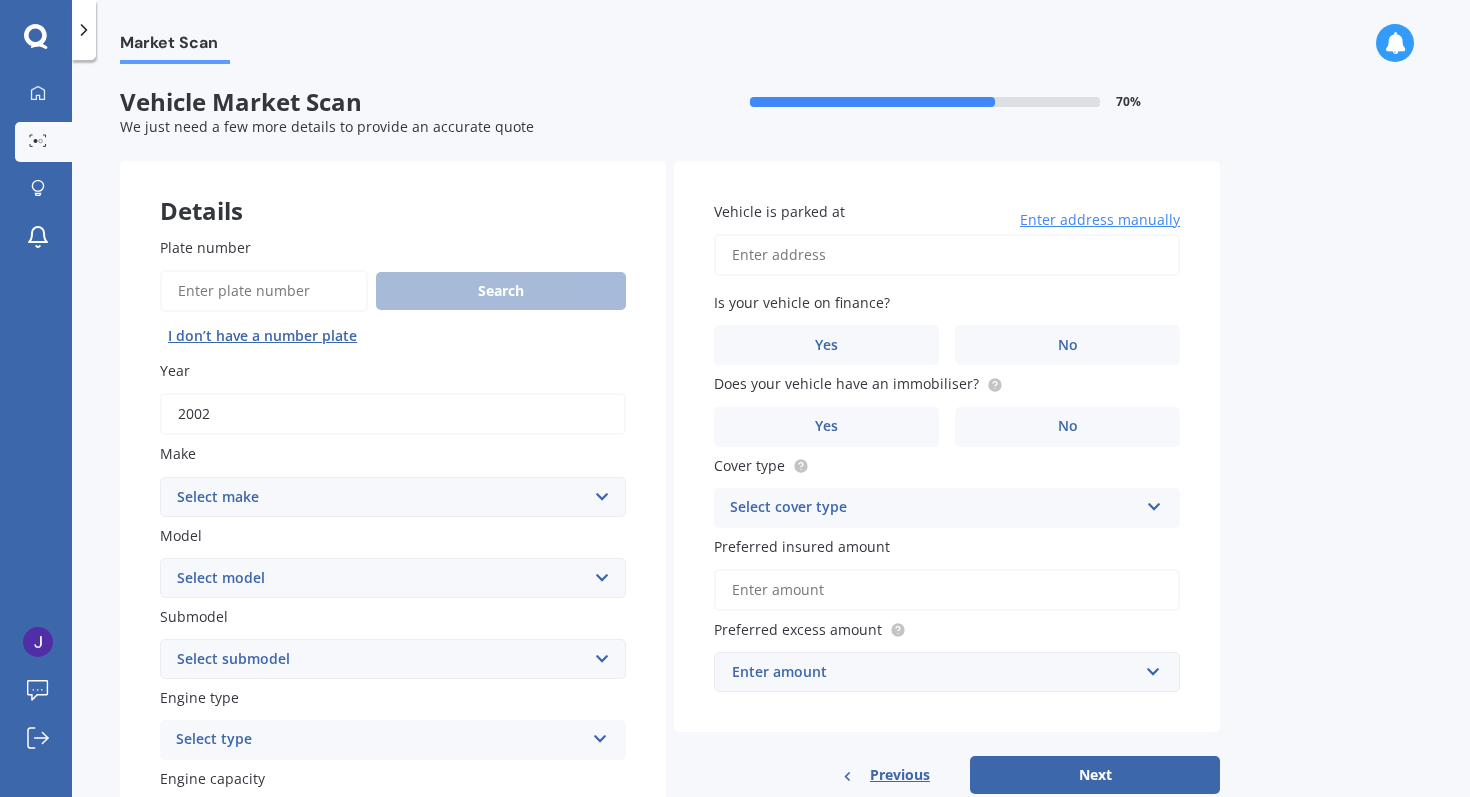 type on "2002" 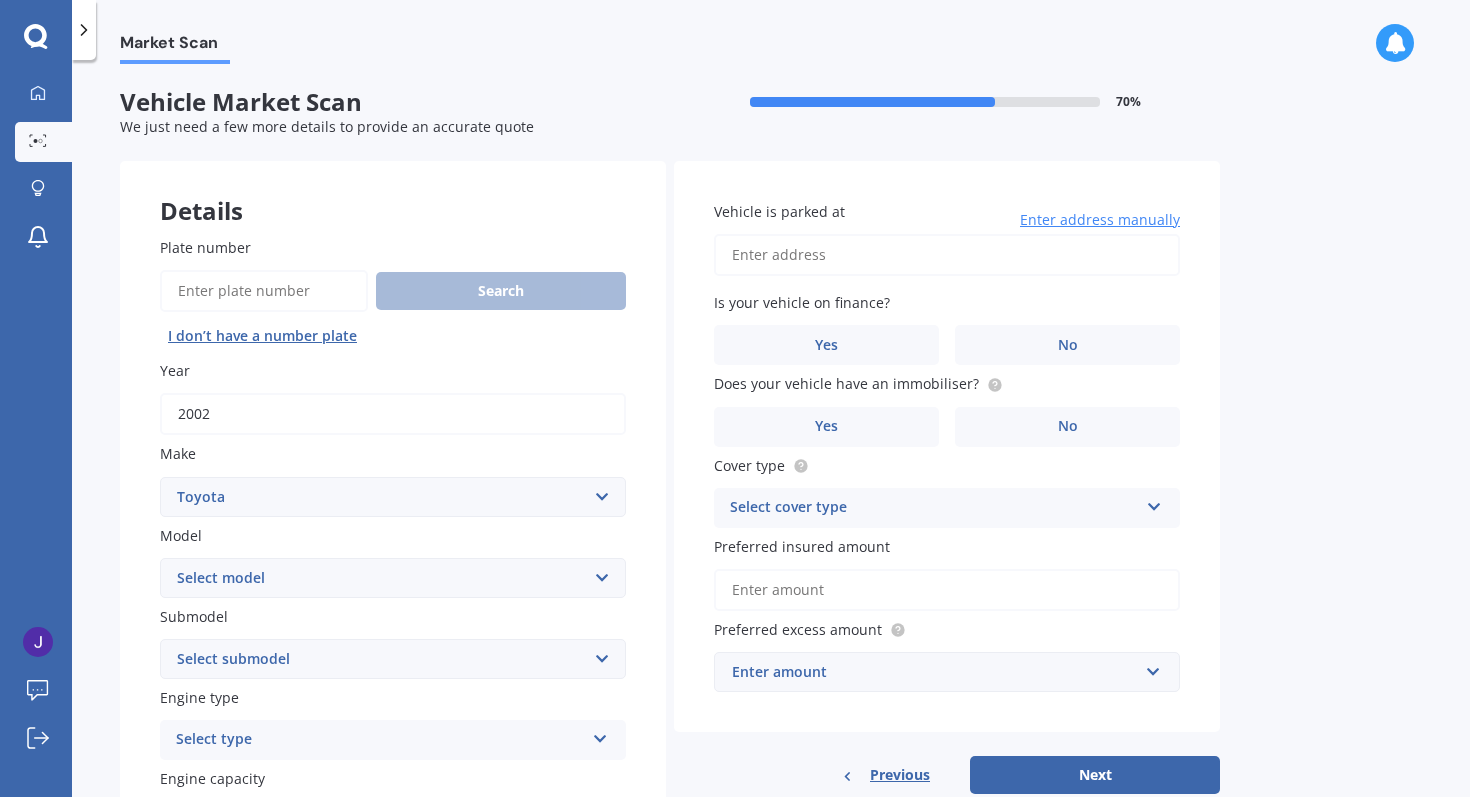 click on "Select model 4 Runner 86 Allex Allion Alphard Altezza Aqua Aristo Aurion Auris Avalon Avensis AYGO bB Belta Blade Blizzard 4WD Brevis Bundera 4WD C-HR Caldina Cami Camry Carib Carina Cavalier Celica Celsior Century Ceres Chaser Coaster Corolla Corona Corsa Cressida Cresta Crown Curren Cynos Deliboy Duet Dyna Echo Esquire Estima FJ Fortuner Funcargo Gaia Gracia Grande Granvia Harrier Hiace Highlander HILUX Ipsum iQ Isis IST Kluger Landcruiser LANDCRUISER PRADO Levin Liteace Marino Mark 2 Mark X Mirai MR-S MR2 Nadia Noah Nova Opa Paseo Passo Pixis Platz Porte Premio Previa MPV Prius Probox Progres Qualis Ractis RAIZE Raum RAV-4 Regius Van Runx Rush Sai Scepter Sera Sienta Soarer Spacio Spade Sprinter Starlet Succeed Supra Surf Tank Tarago Tercel Townace Toyo-ace Trueno Tundra Vanguard Vellfire Verossa Vienta Vista Vitz Voltz Voxy Will Windom Wish Yaris" at bounding box center [393, 578] 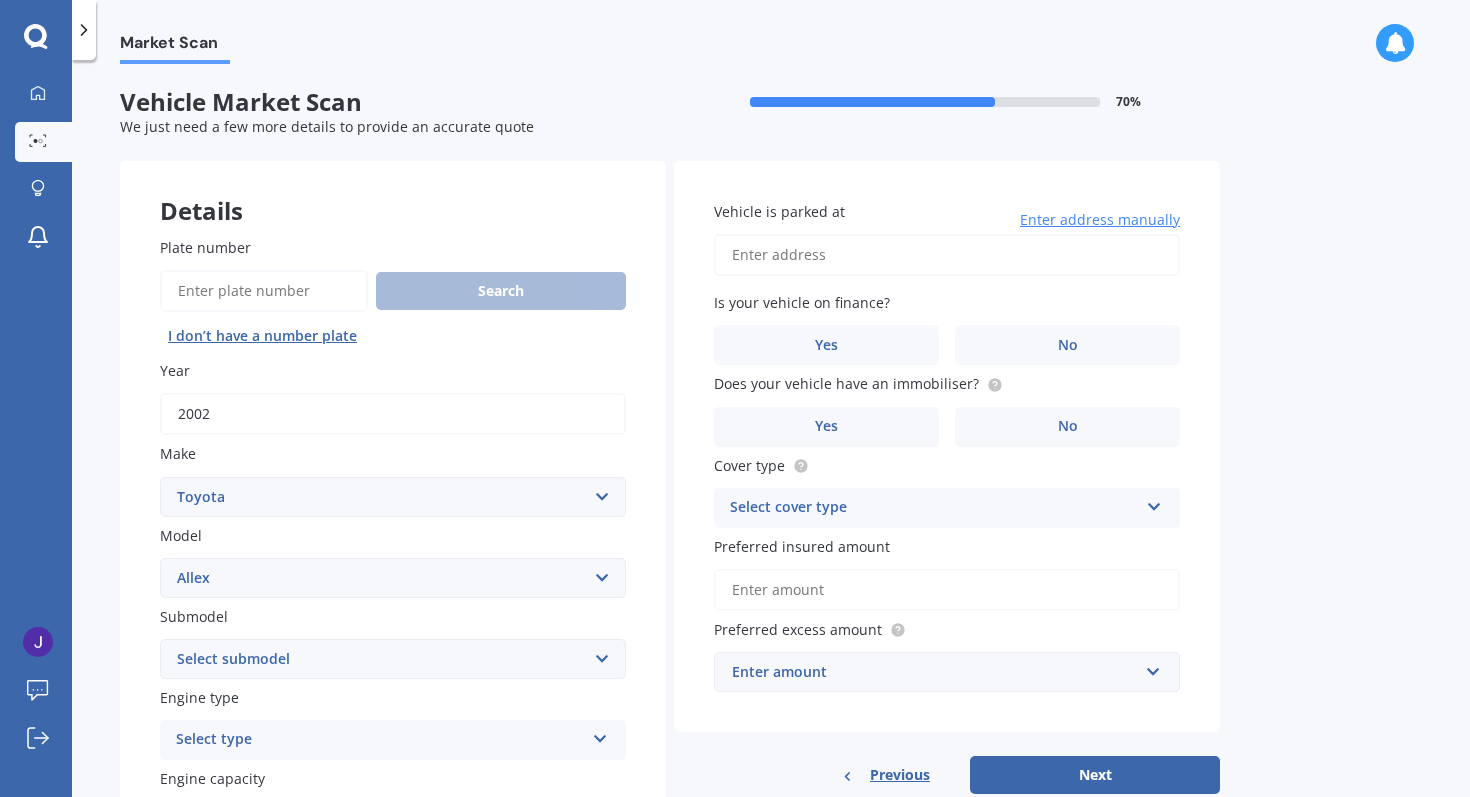 click on "Select submodel (All)" at bounding box center [393, 659] 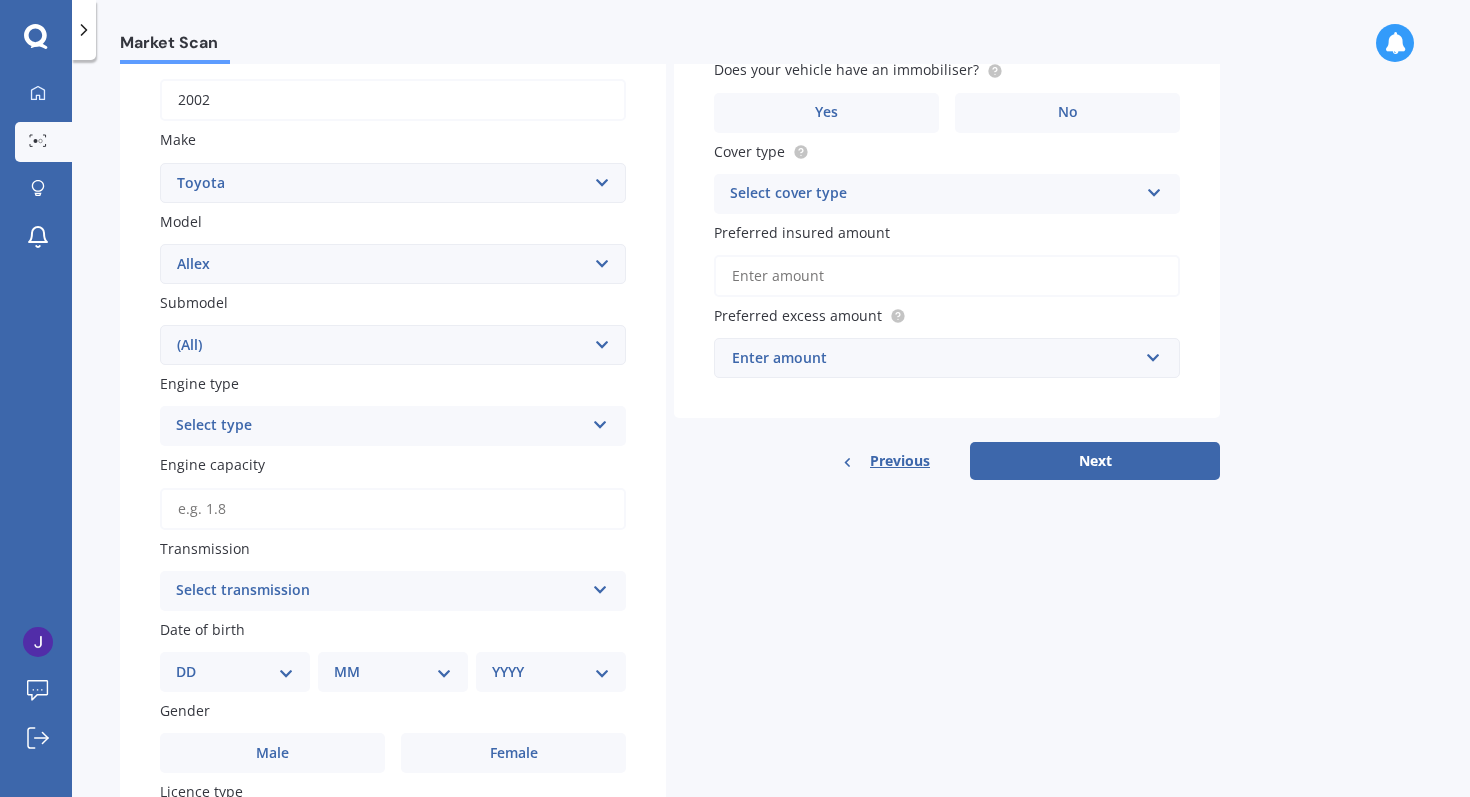 scroll, scrollTop: 320, scrollLeft: 0, axis: vertical 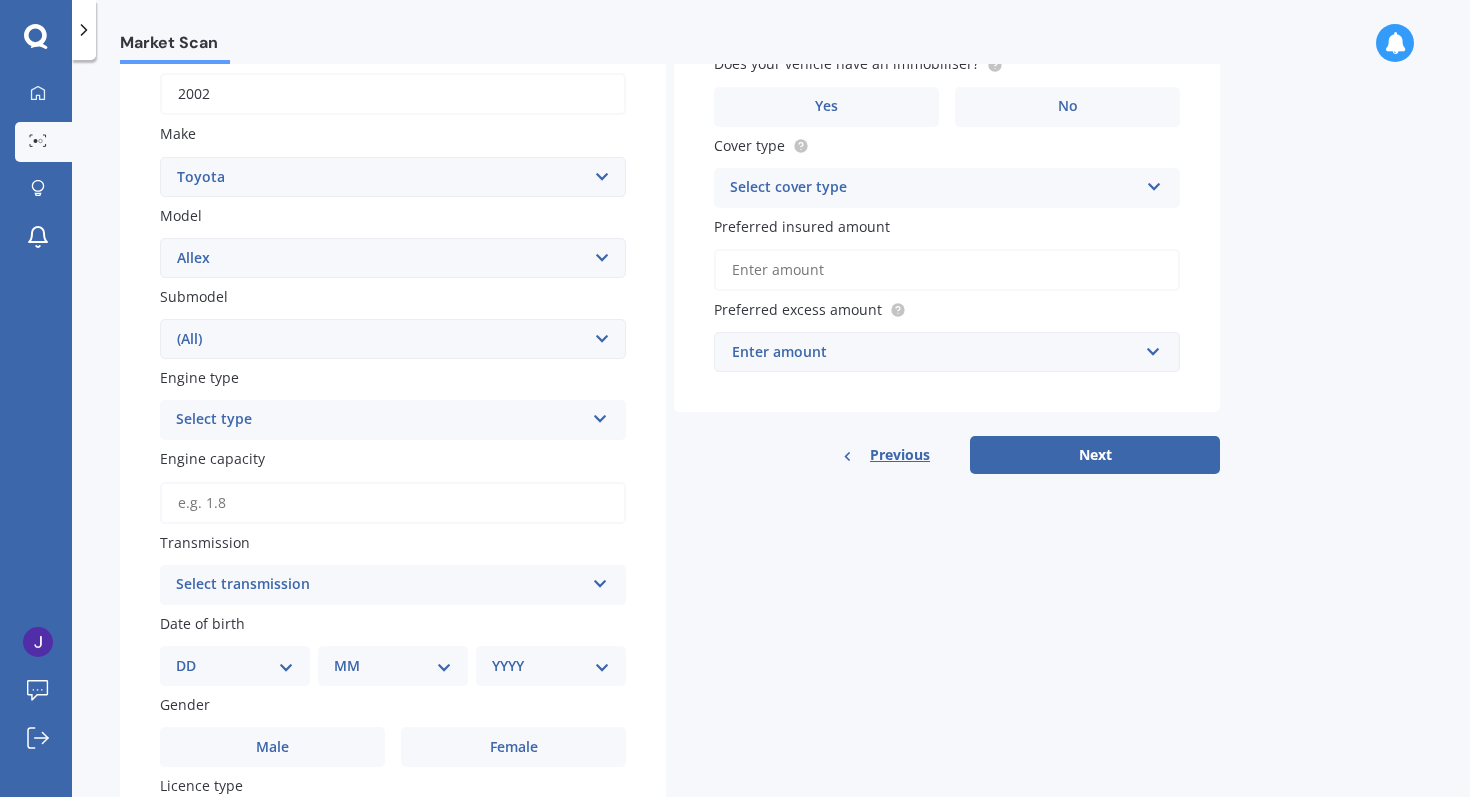click on "Select type" at bounding box center (380, 420) 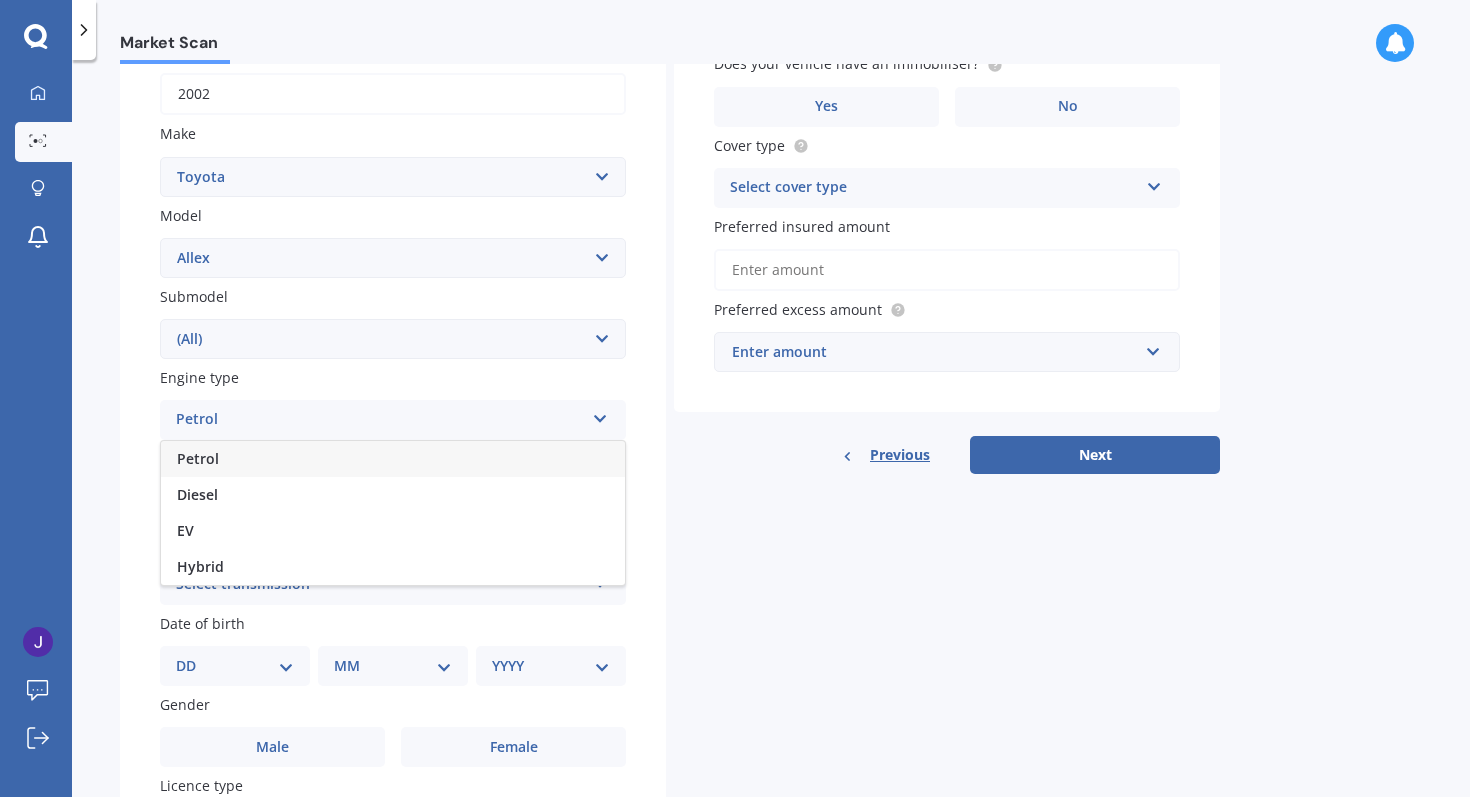 click on "Petrol" at bounding box center [393, 459] 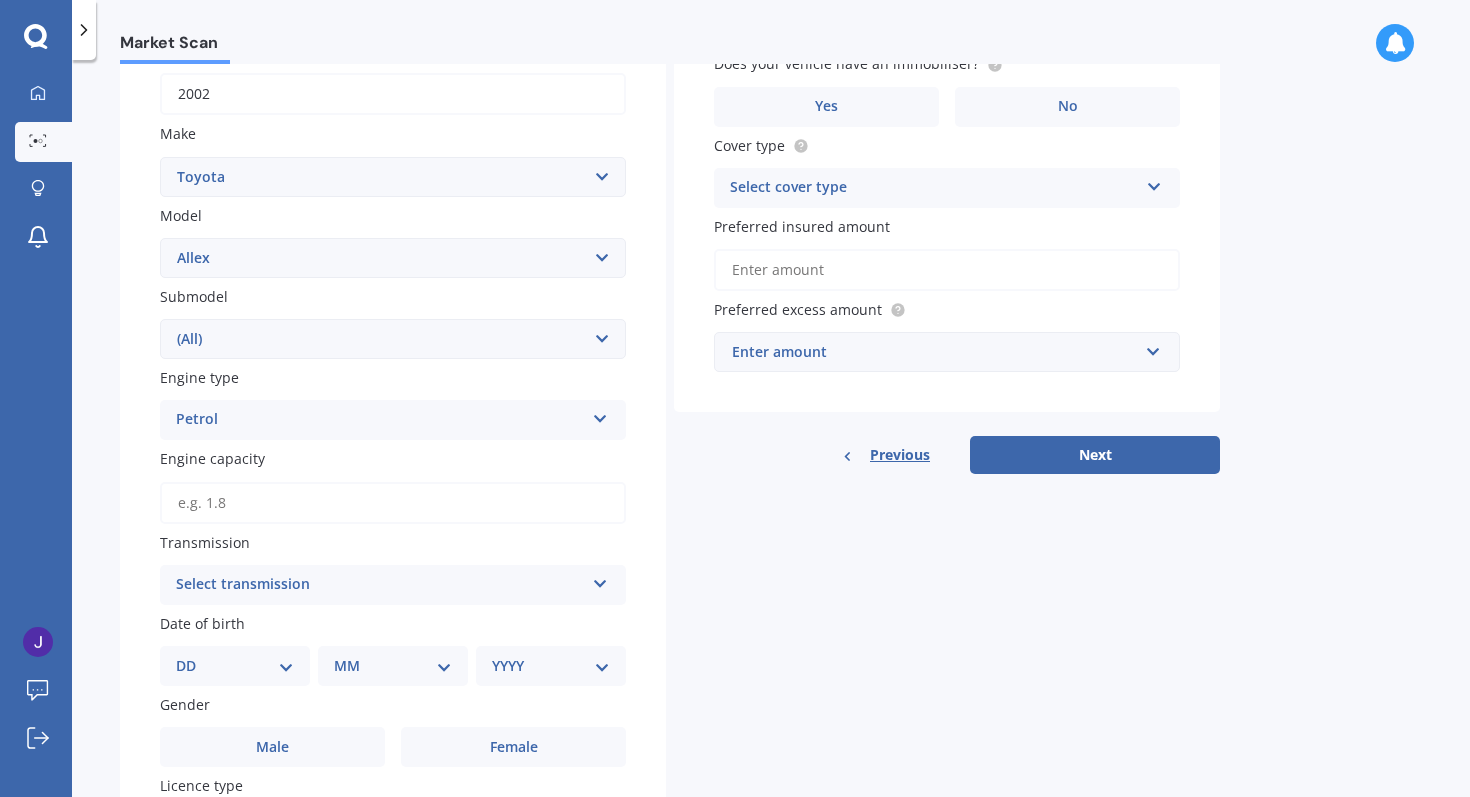 click on "Engine capacity" at bounding box center (393, 503) 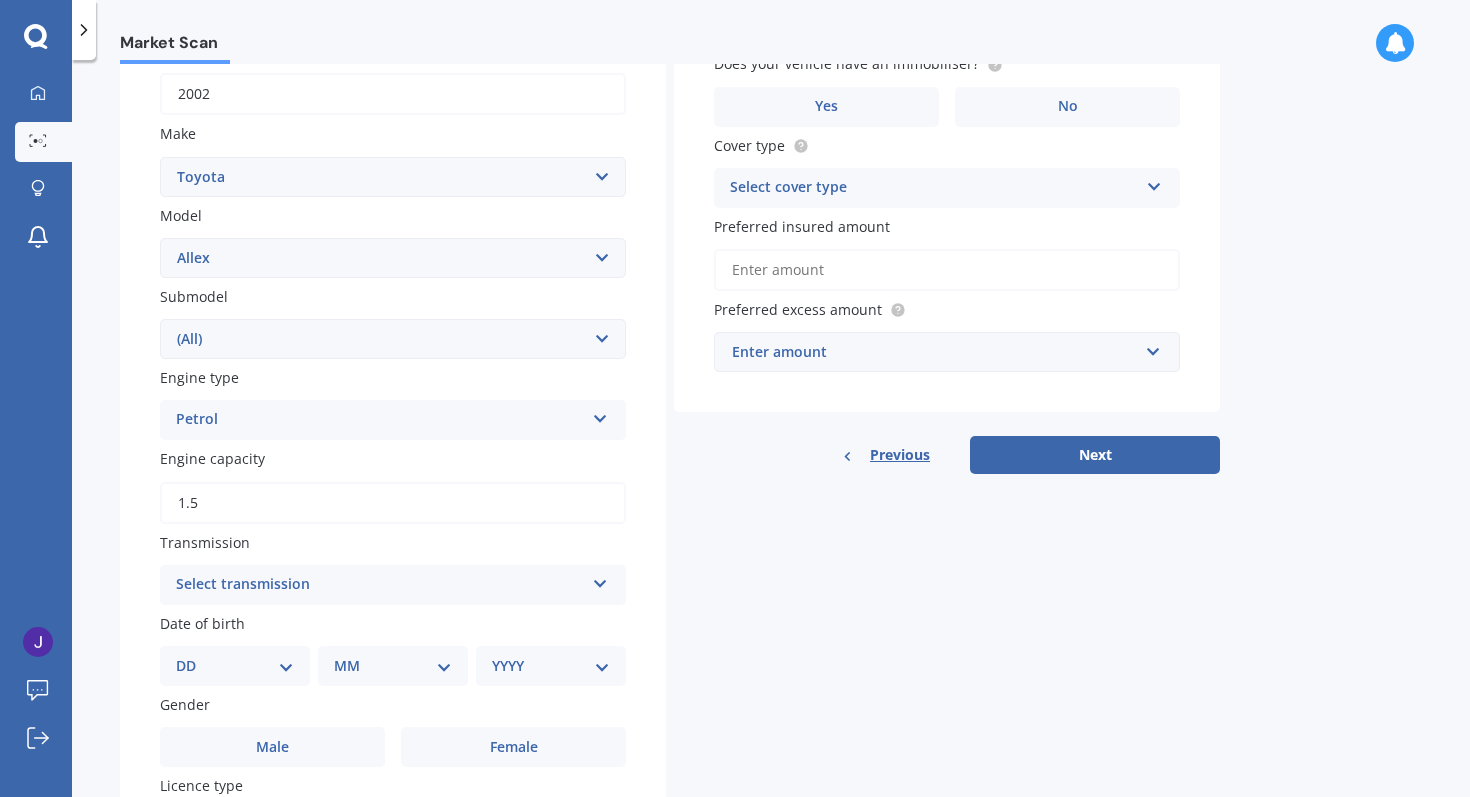 type on "1.5" 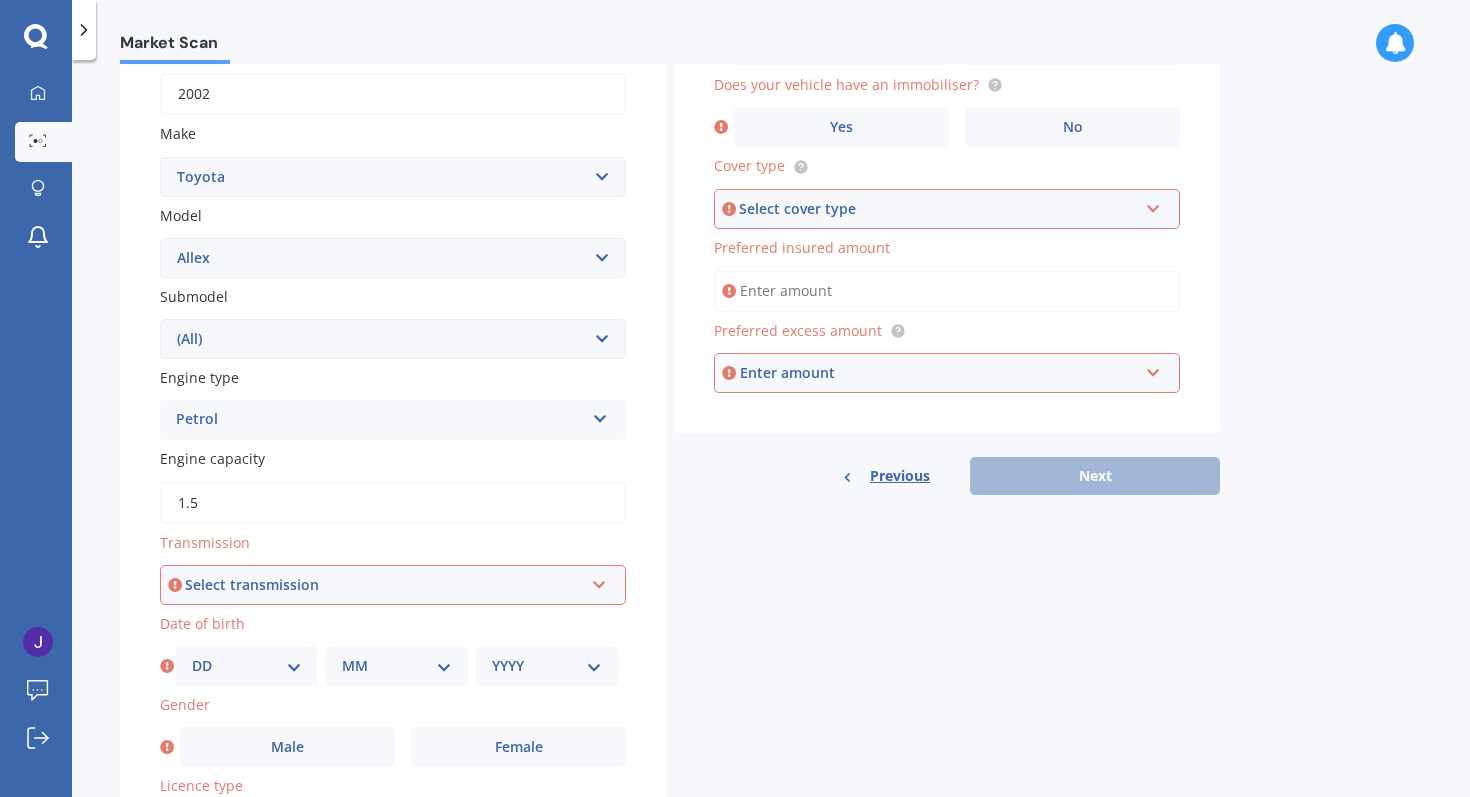 click on "Select transmission" at bounding box center [384, 585] 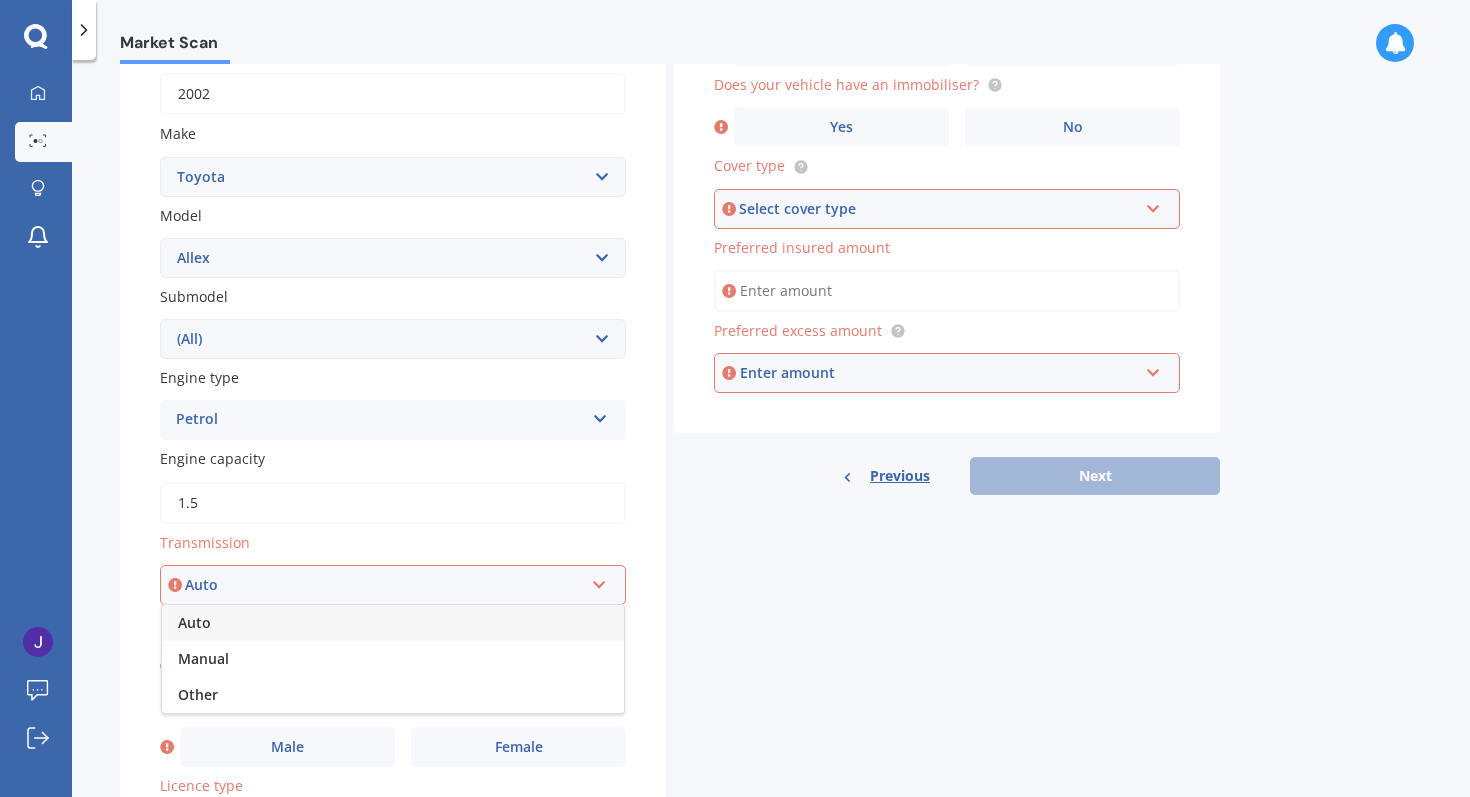 click on "Auto" at bounding box center [393, 623] 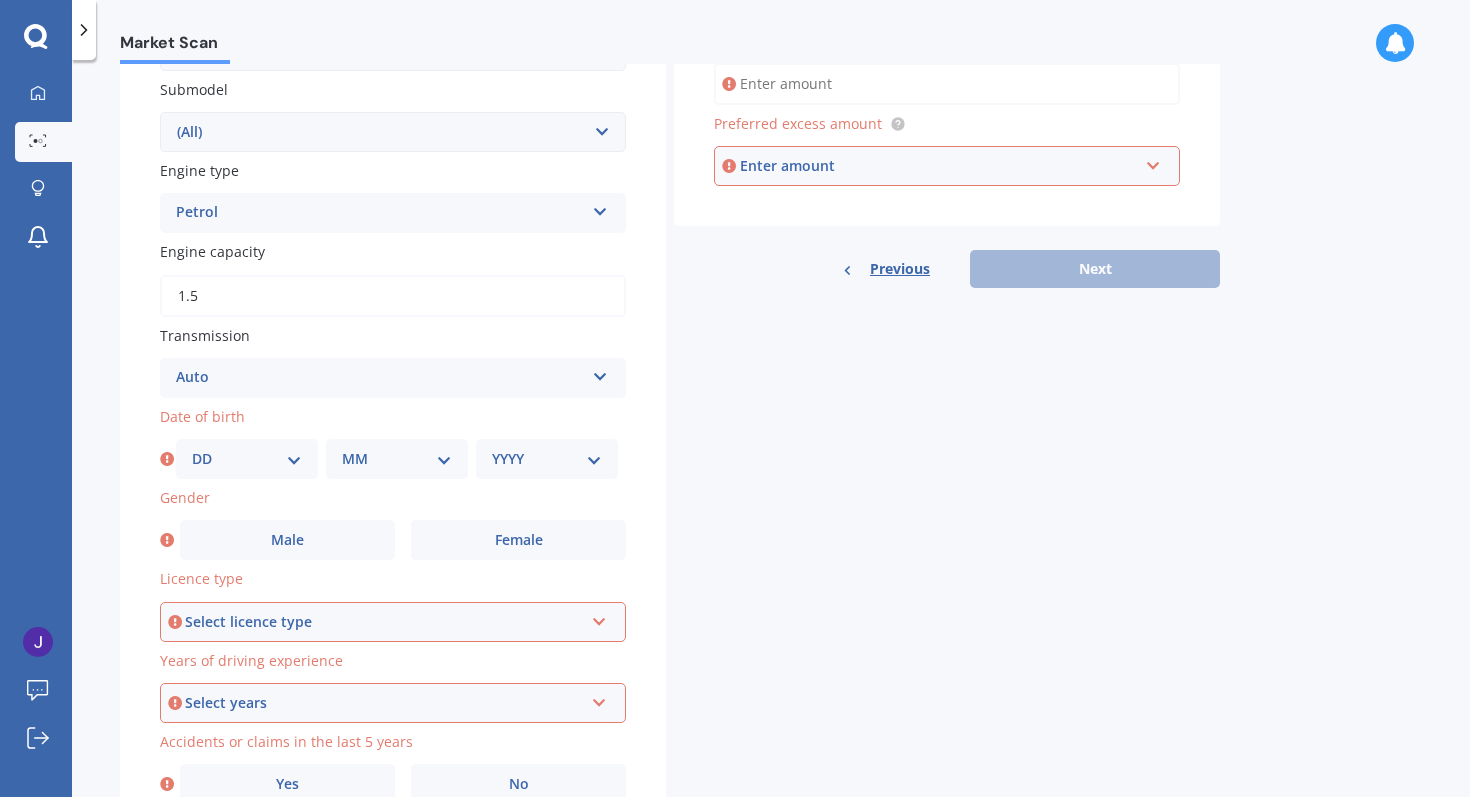 scroll, scrollTop: 534, scrollLeft: 0, axis: vertical 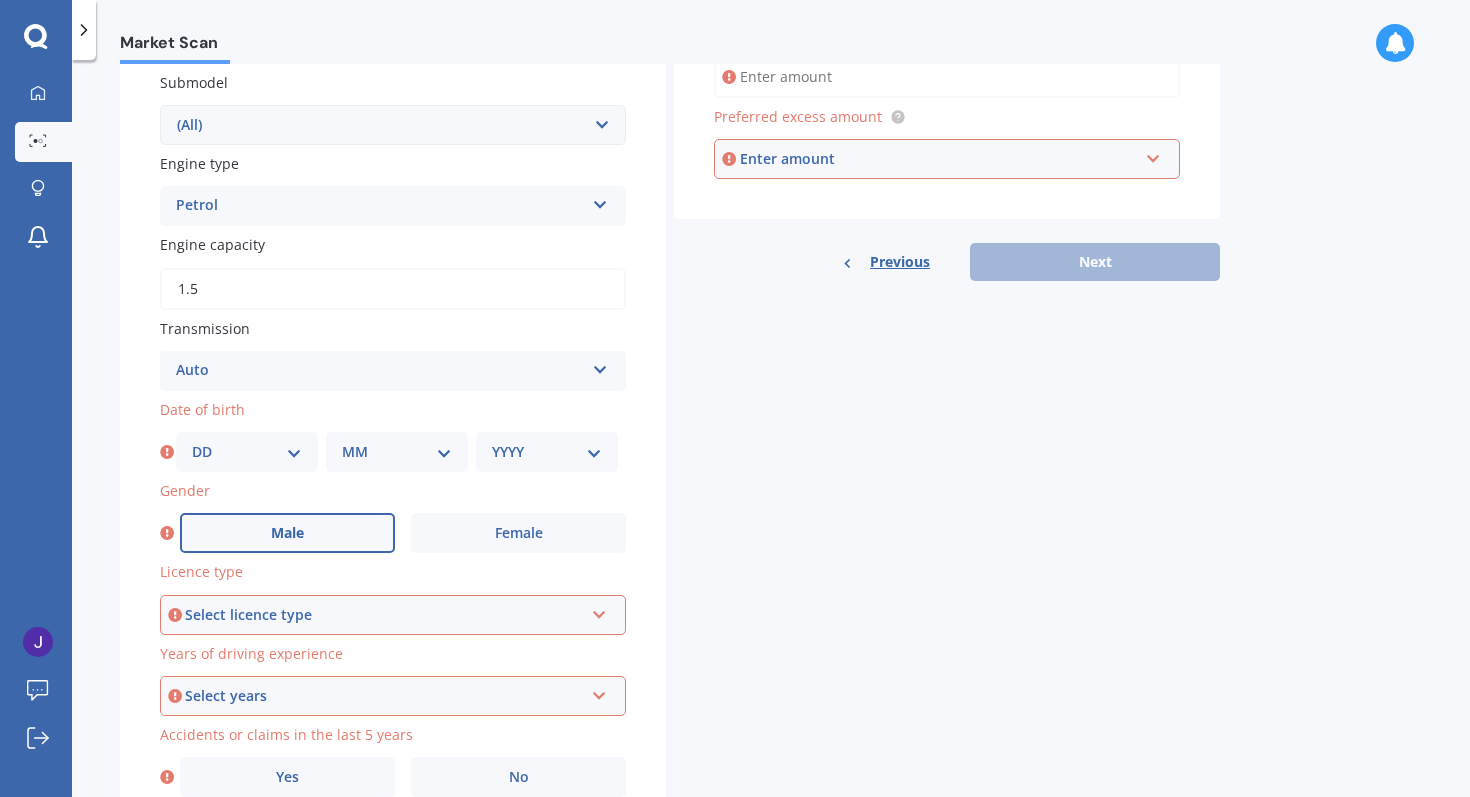 click on "Male" at bounding box center [287, 533] 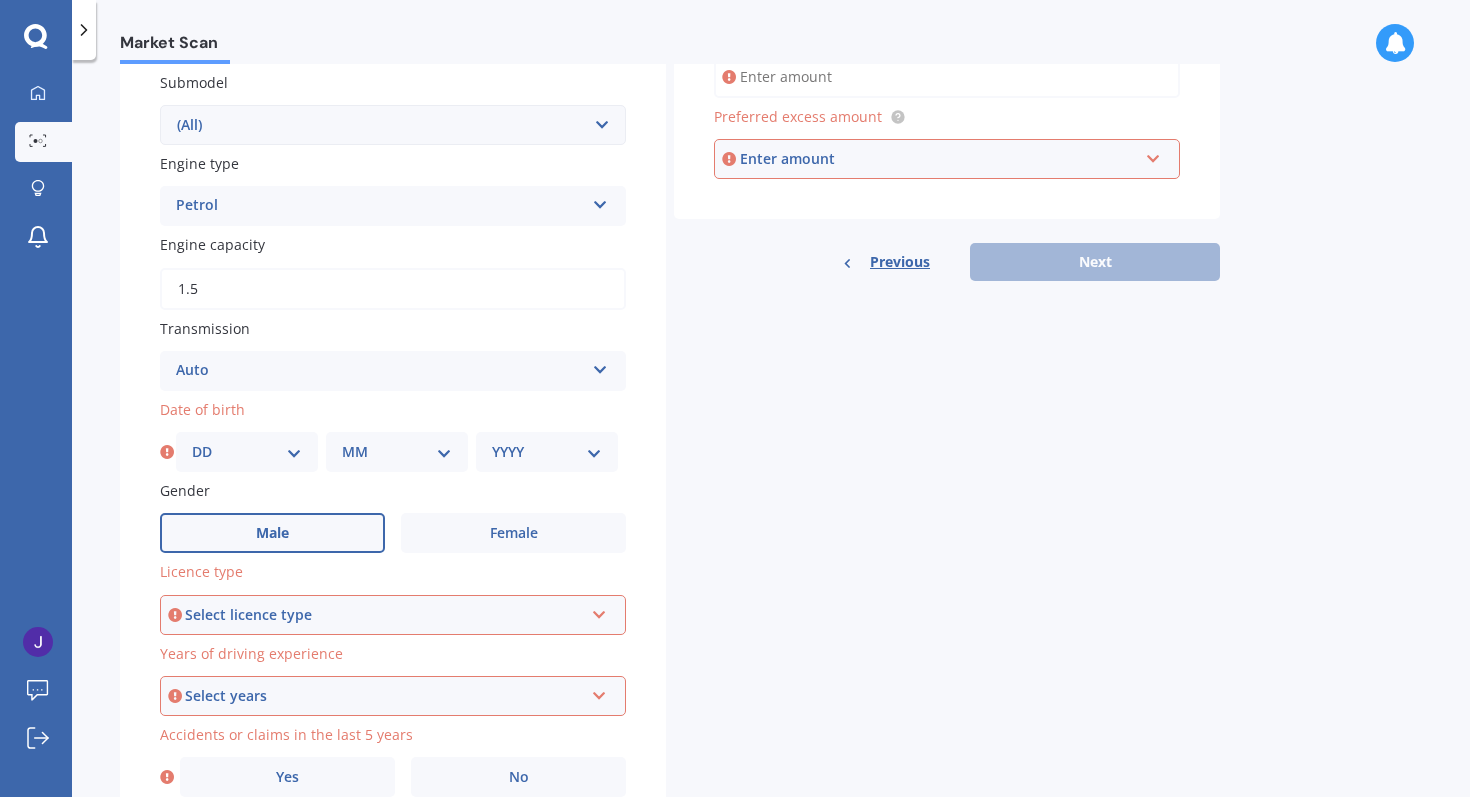 click on "DD 01 02 03 04 05 06 07 08 09 10 11 12 13 14 15 16 17 18 19 20 21 22 23 24 25 26 27 28 29 30 31" at bounding box center (247, 452) 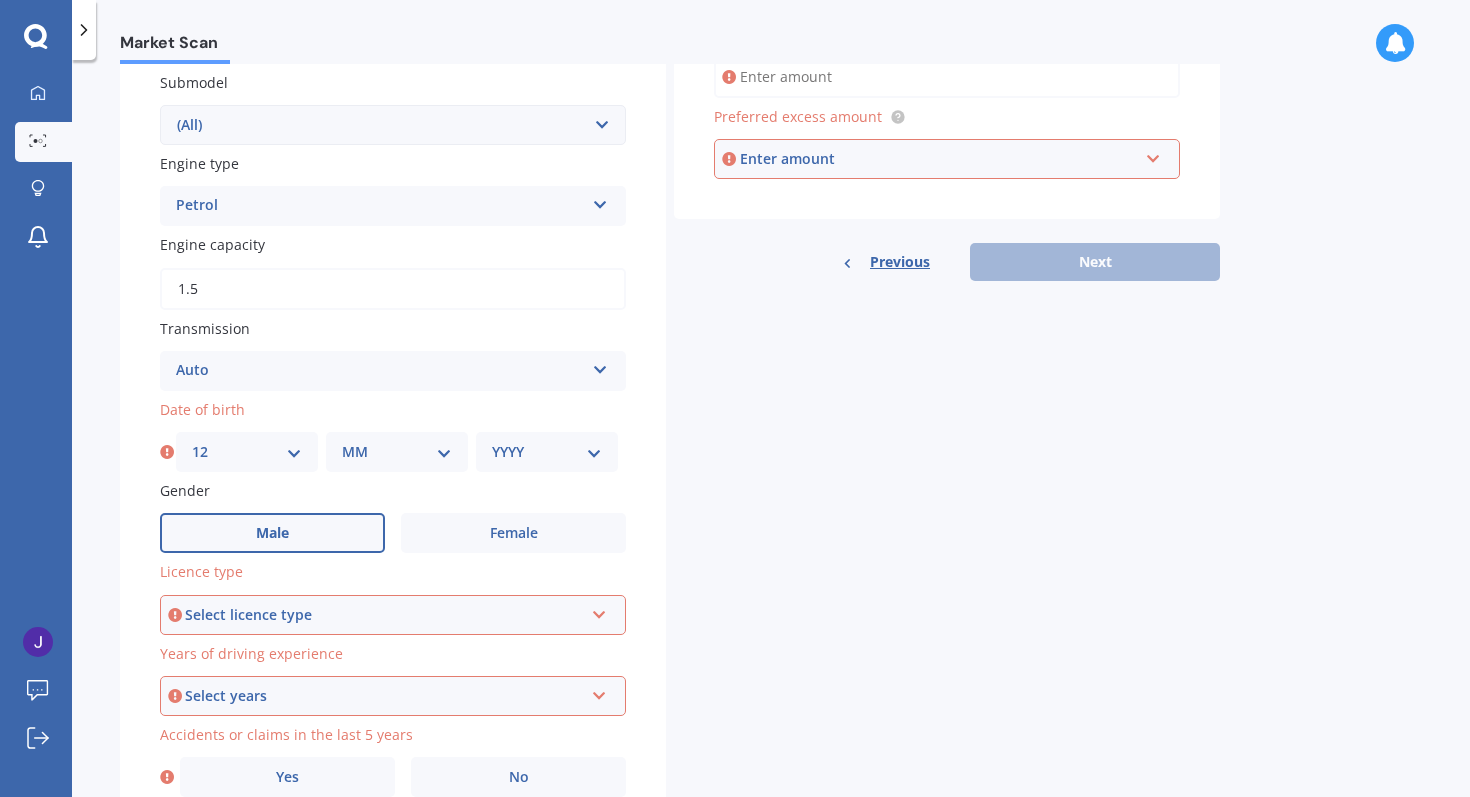 click on "MM 01 02 03 04 05 06 07 08 09 10 11 12" at bounding box center [397, 452] 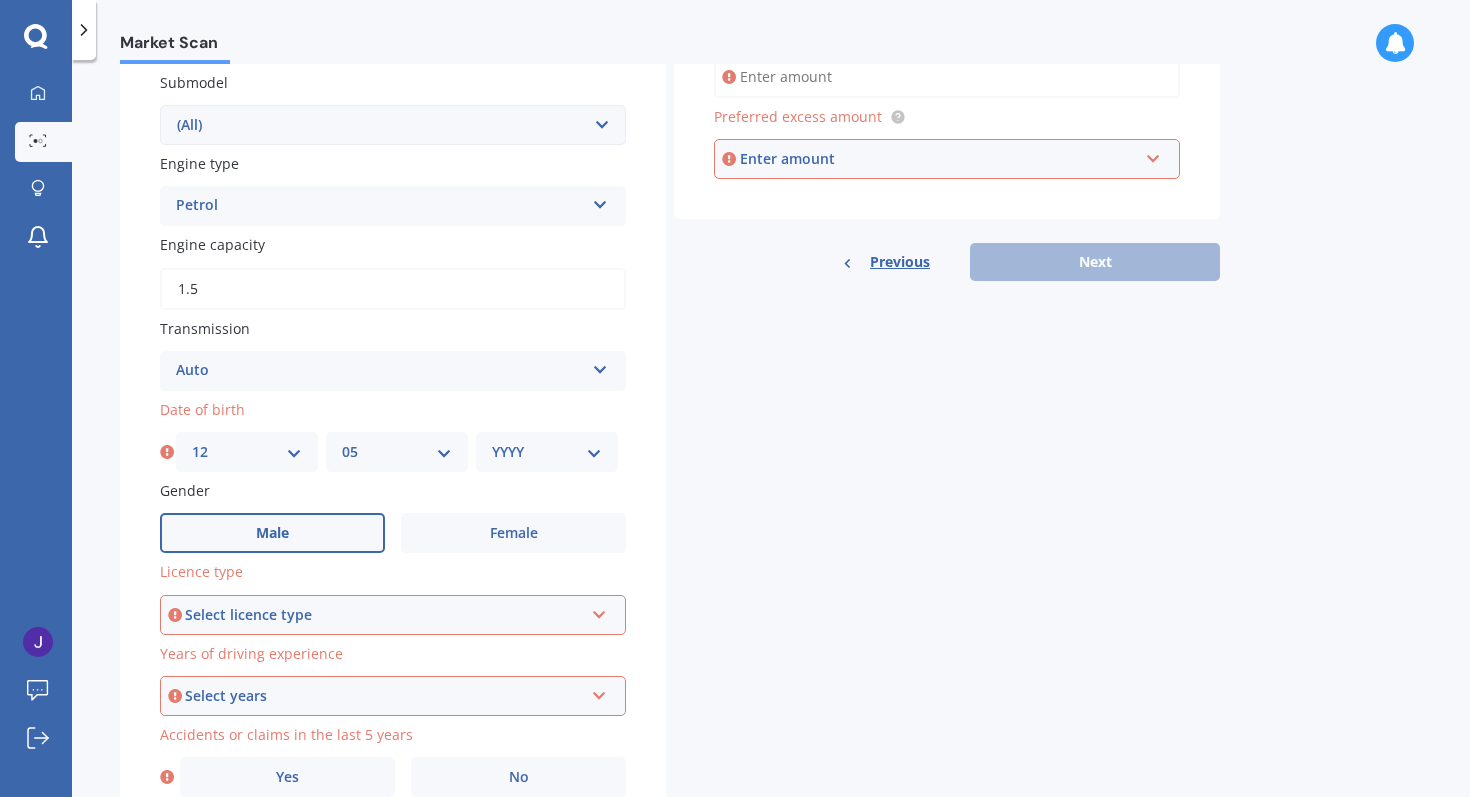 click on "YYYY 2025 2024 2023 2022 2021 2020 2019 2018 2017 2016 2015 2014 2013 2012 2011 2010 2009 2008 2007 2006 2005 2004 2003 2002 2001 2000 1999 1998 1997 1996 1995 1994 1993 1992 1991 1990 1989 1988 1987 1986 1985 1984 1983 1982 1981 1980 1979 1978 1977 1976 1975 1974 1973 1972 1971 1970 1969 1968 1967 1966 1965 1964 1963 1962 1961 1960 1959 1958 1957 1956 1955 1954 1953 1952 1951 1950 1949 1948 1947 1946 1945 1944 1943 1942 1941 1940 1939 1938 1937 1936 1935 1934 1933 1932 1931 1930 1929 1928 1927 1926" at bounding box center [547, 452] 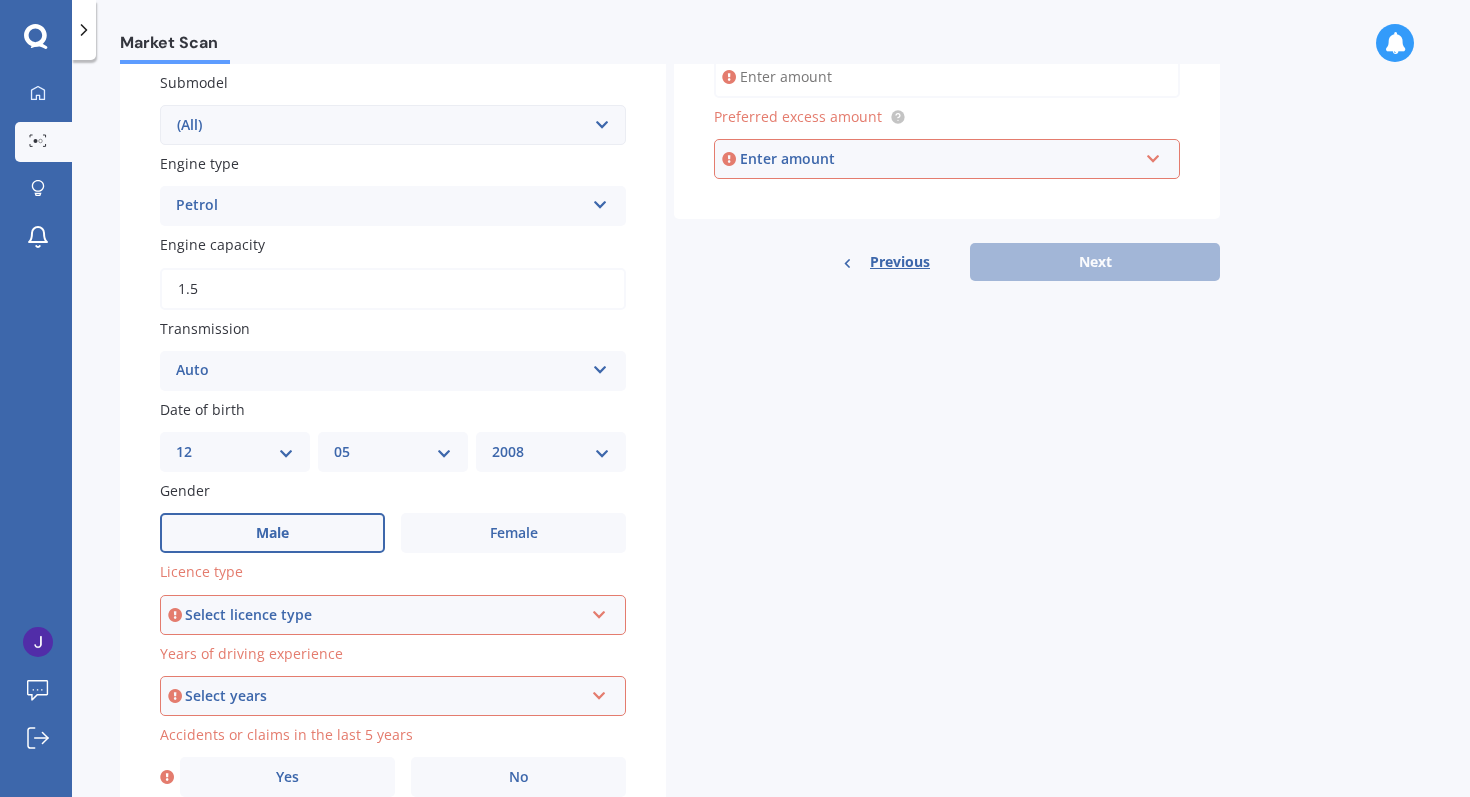 click on "Select licence type" at bounding box center [384, 615] 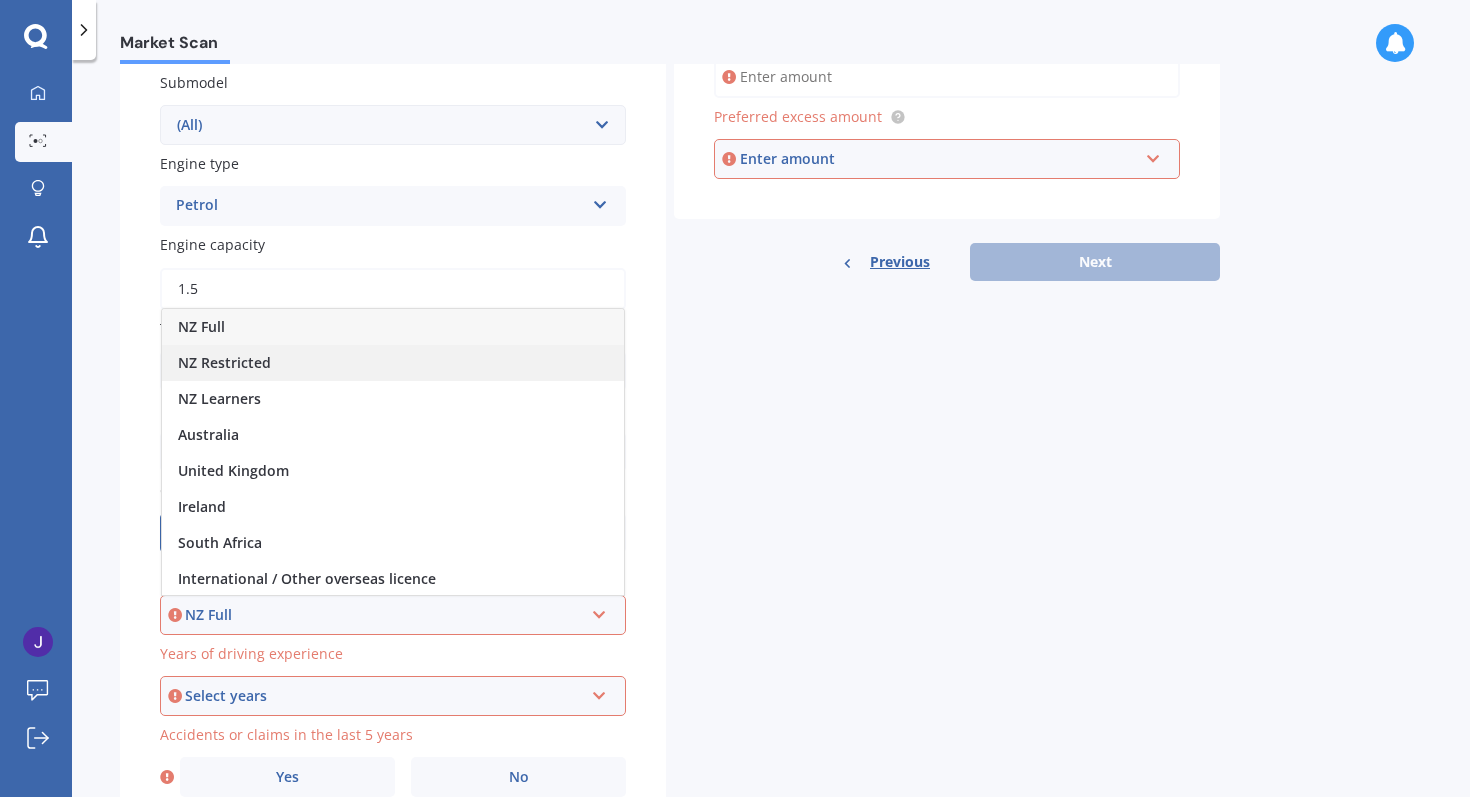 click on "NZ Restricted" at bounding box center [393, 363] 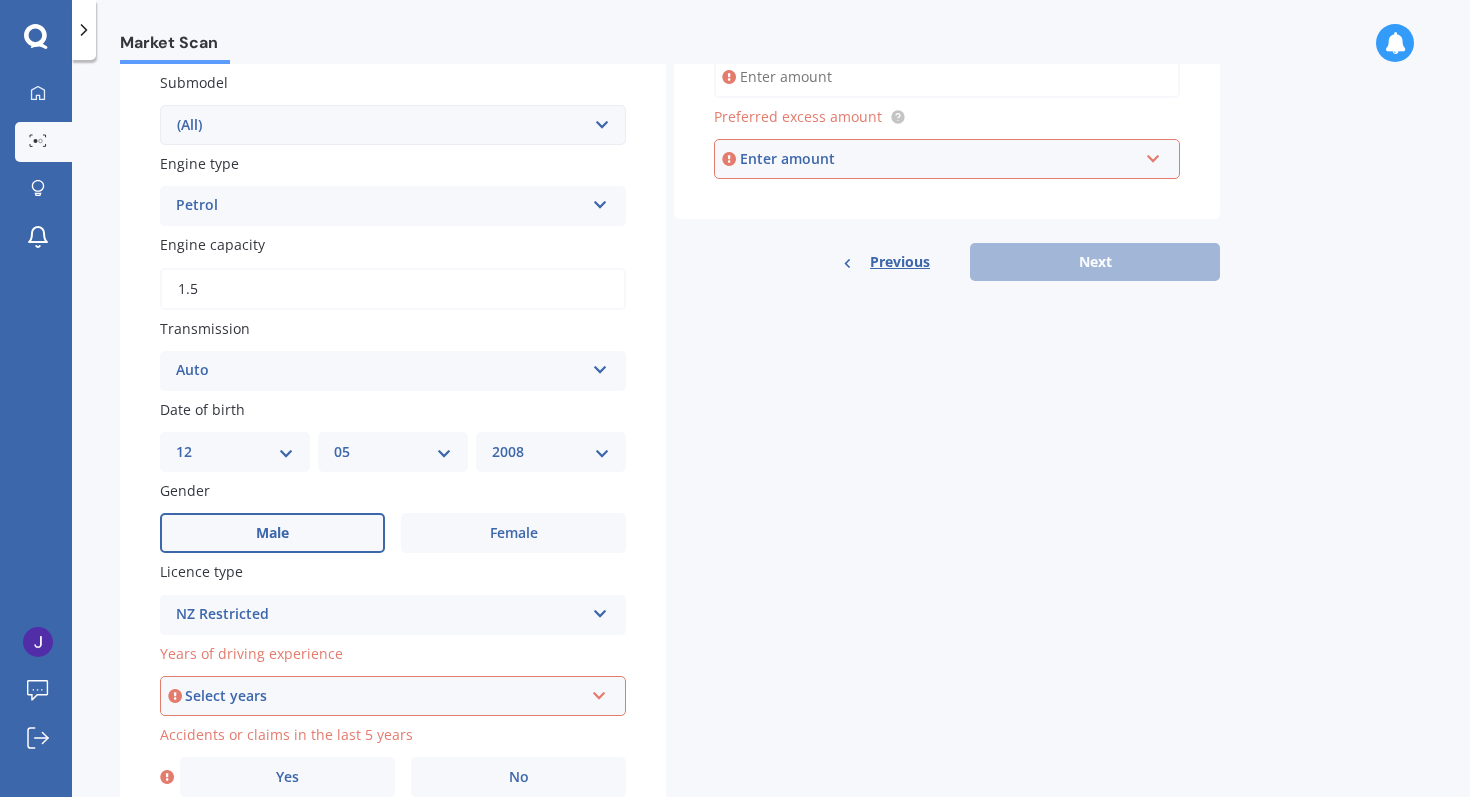 scroll, scrollTop: 632, scrollLeft: 0, axis: vertical 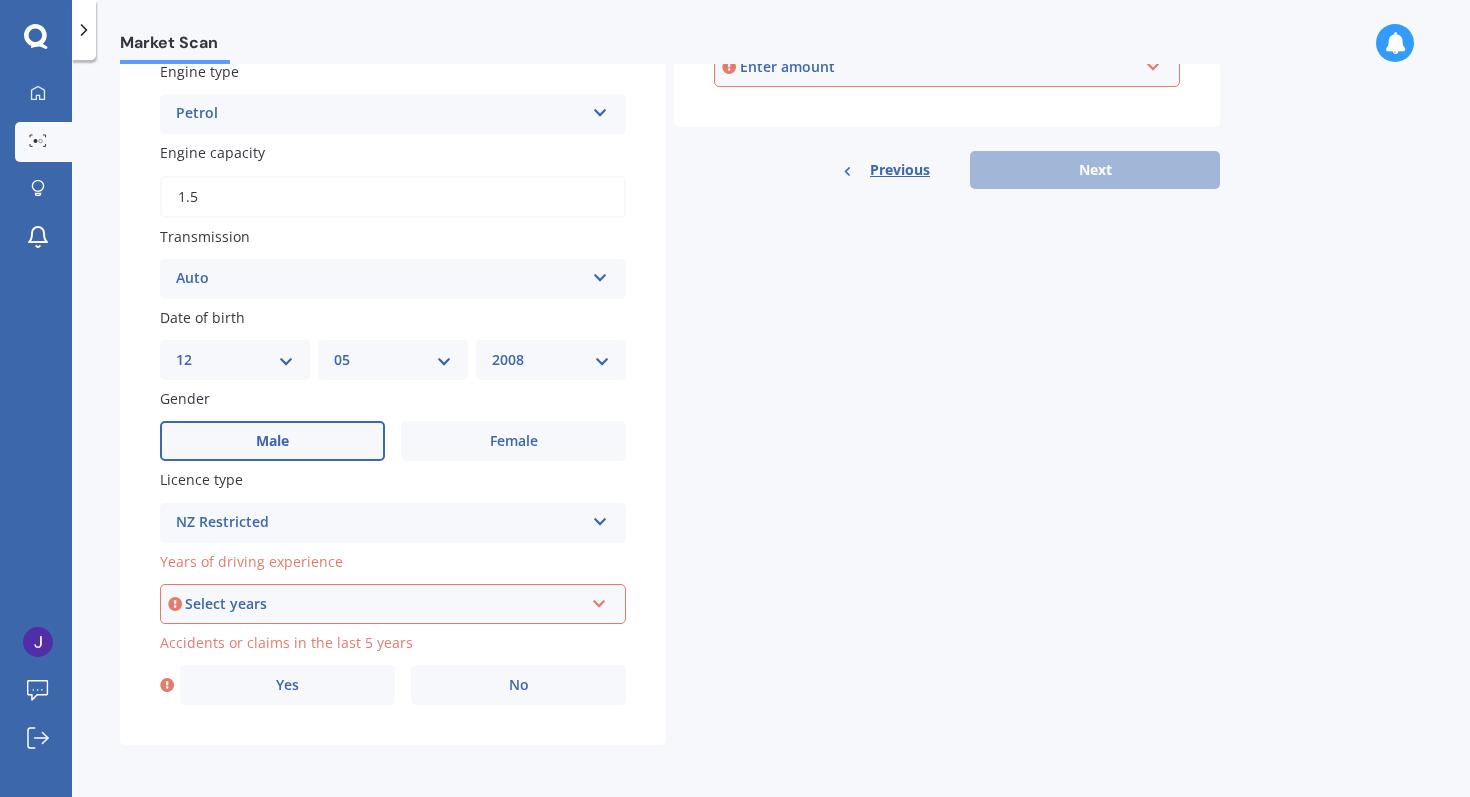 click on "Select years 5 or more years 4 years 3 years 2 years 1 year" at bounding box center [393, 604] 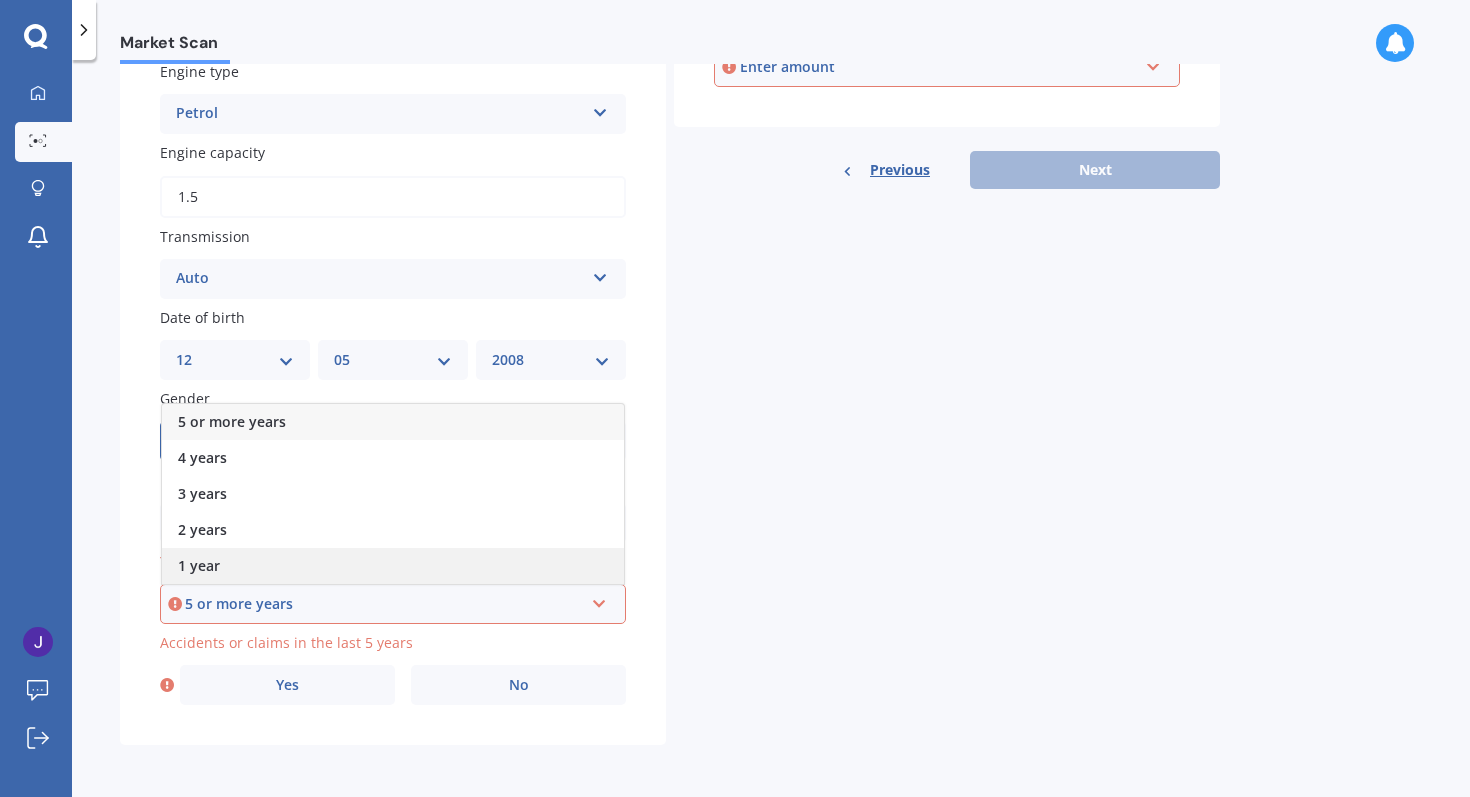 click on "1 year" at bounding box center (393, 566) 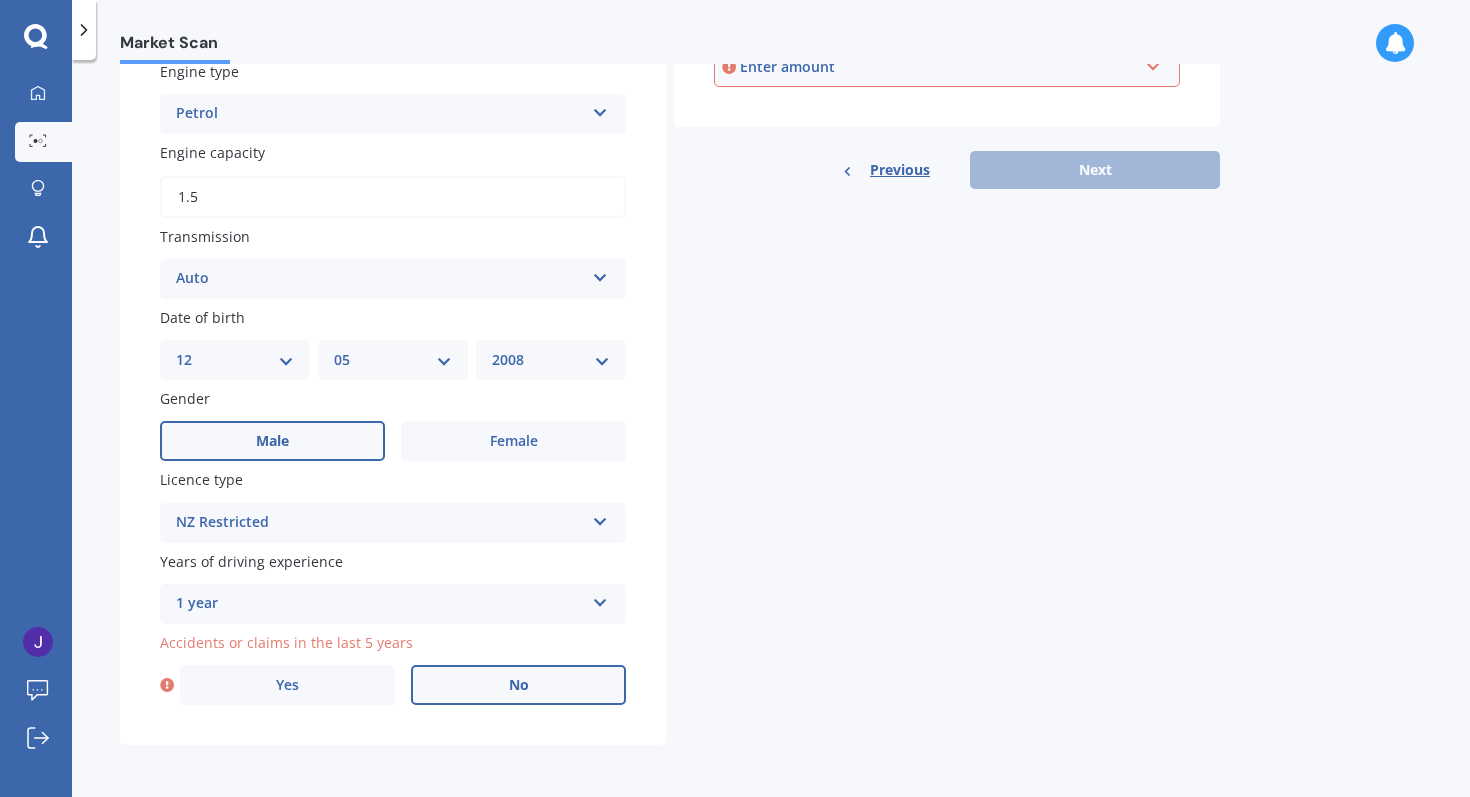 click on "No" at bounding box center [518, 685] 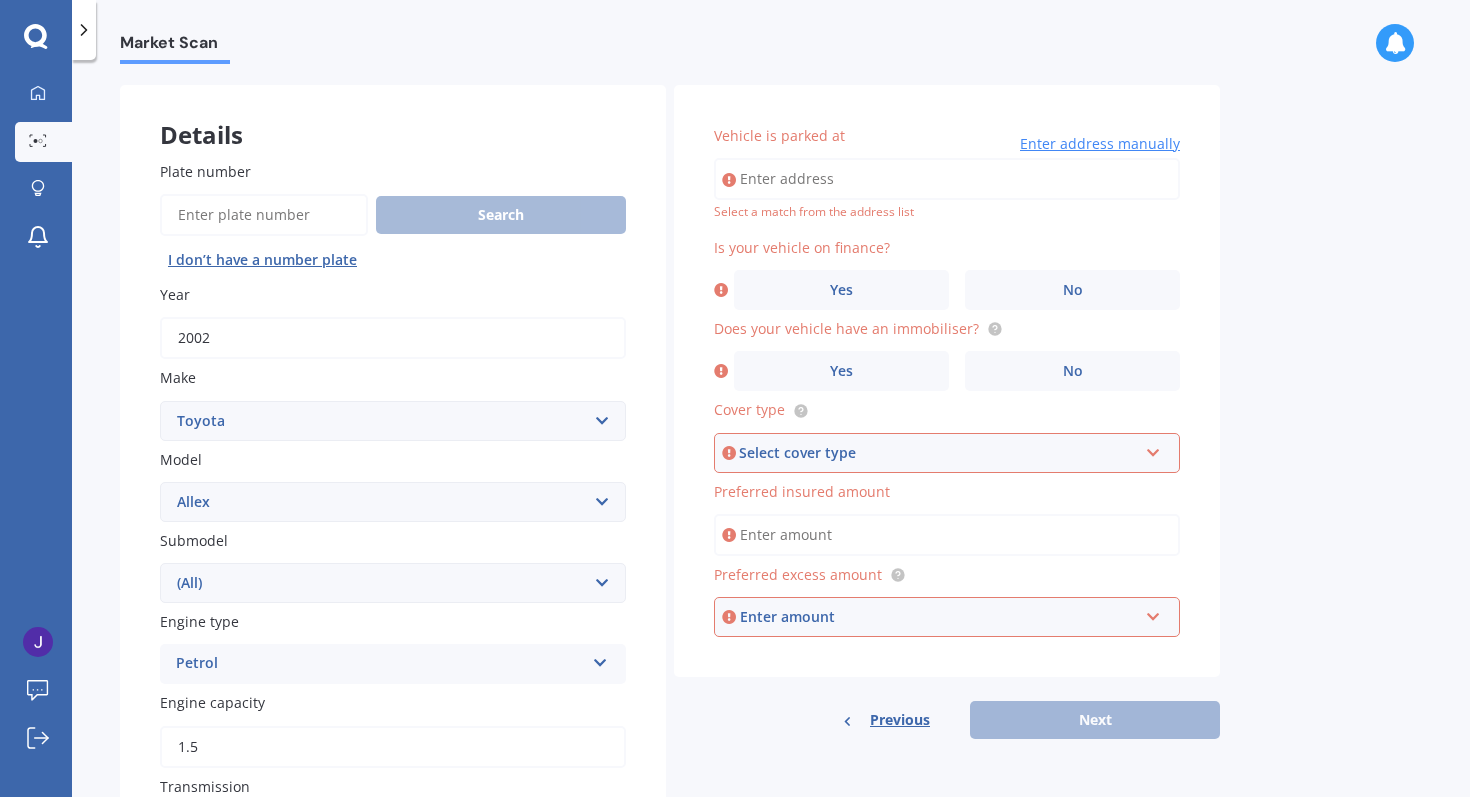 scroll, scrollTop: 74, scrollLeft: 0, axis: vertical 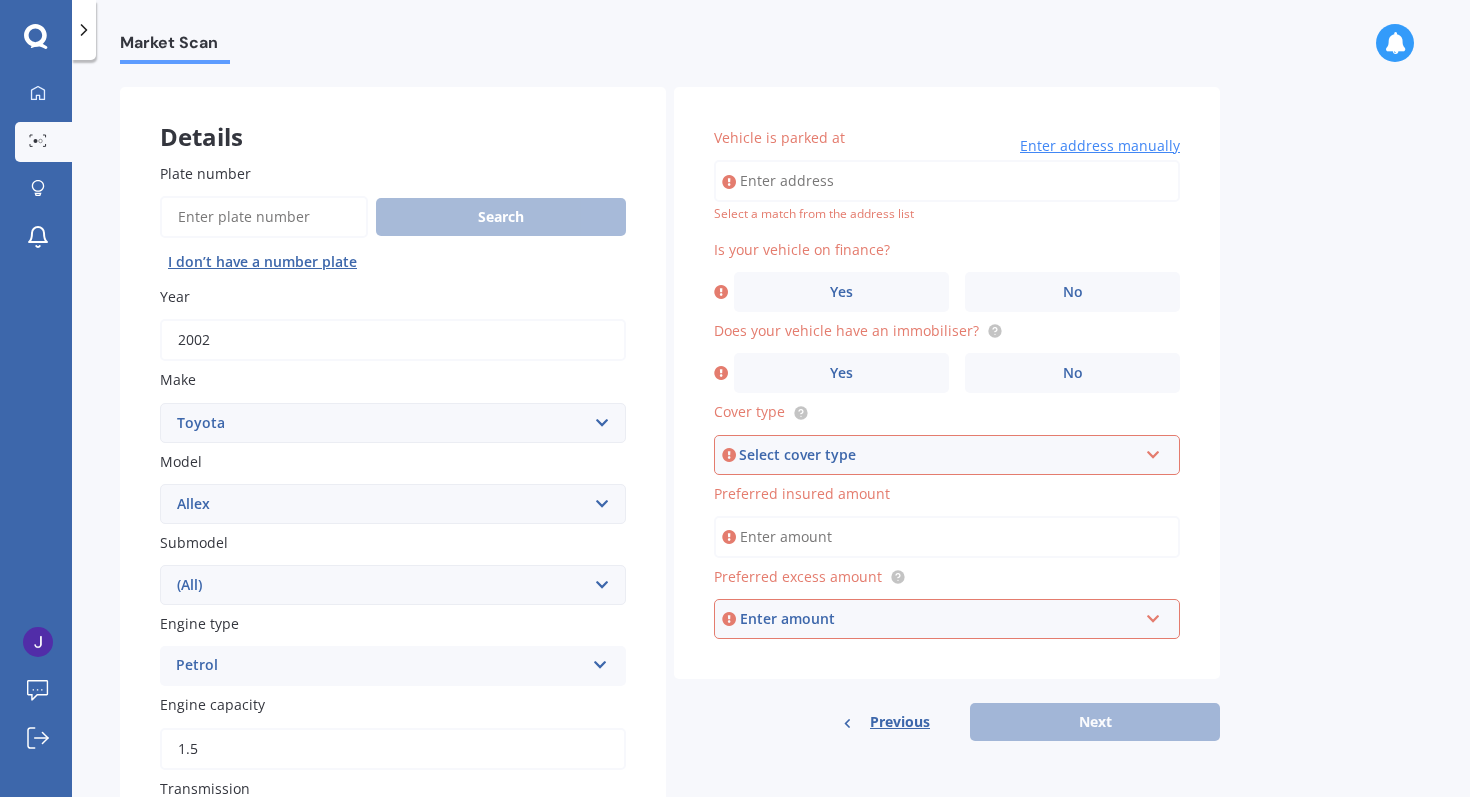 click on "Vehicle is parked at" at bounding box center (947, 181) 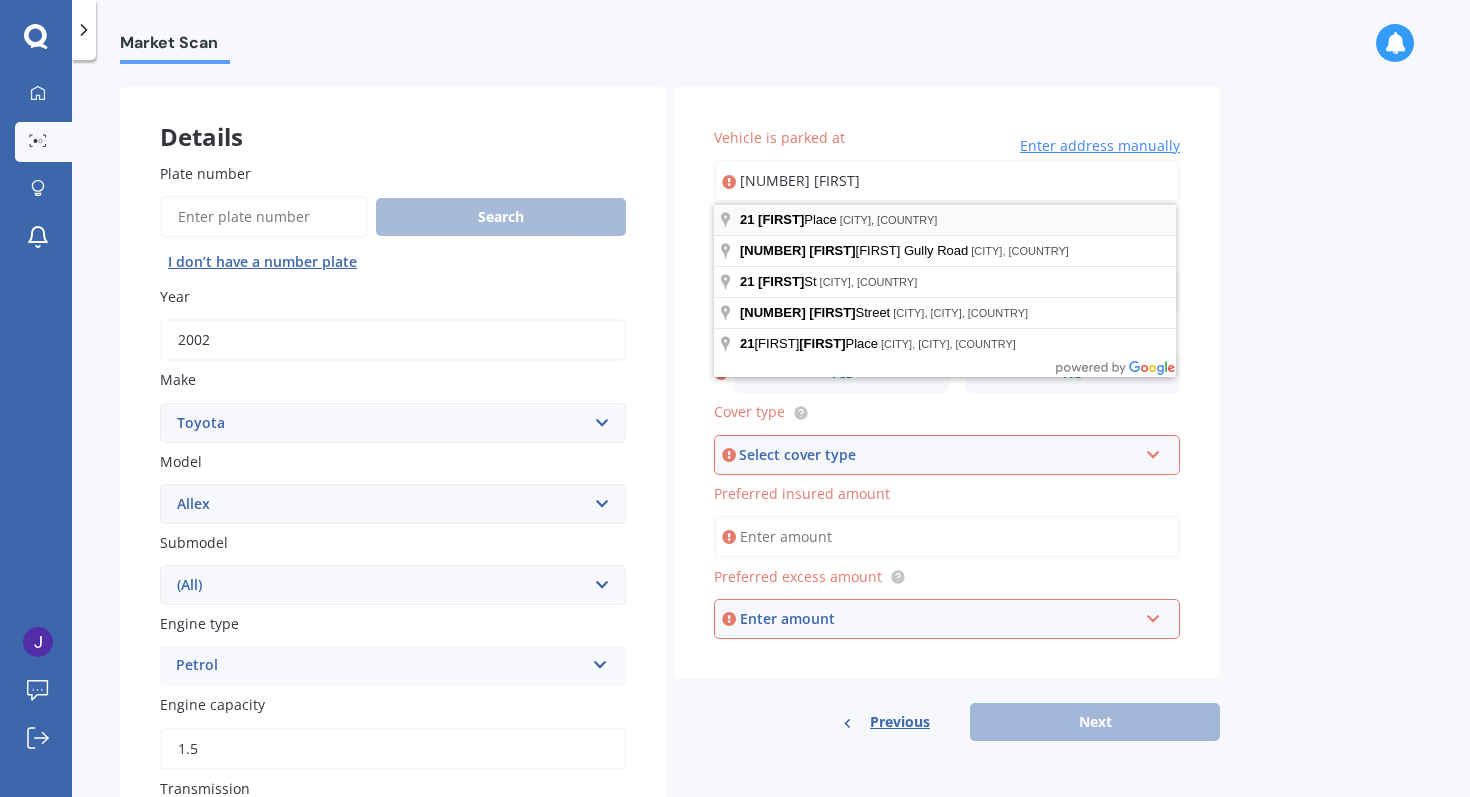 type on "[NUMBER] [FIRST]" 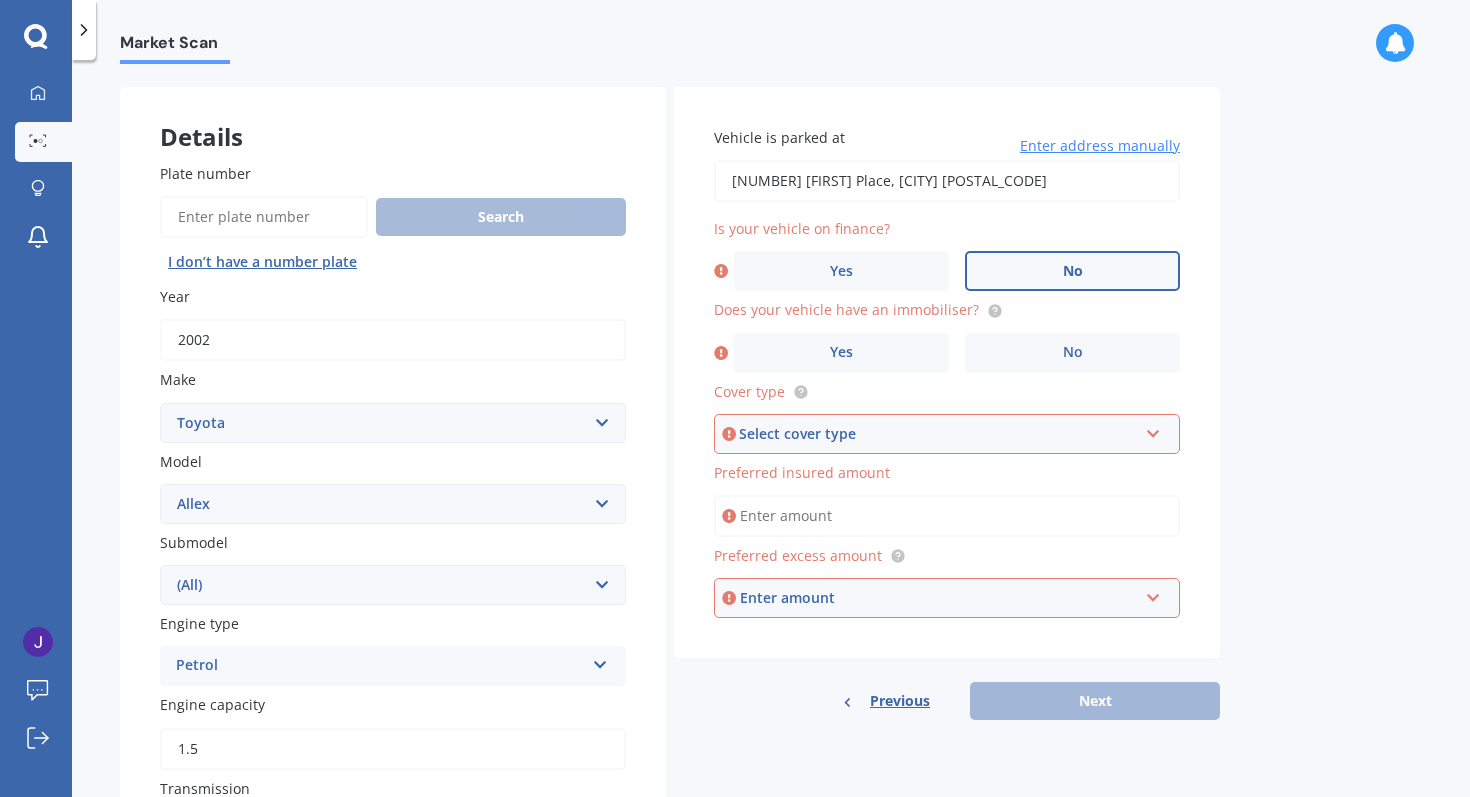 click on "No" at bounding box center (1072, 271) 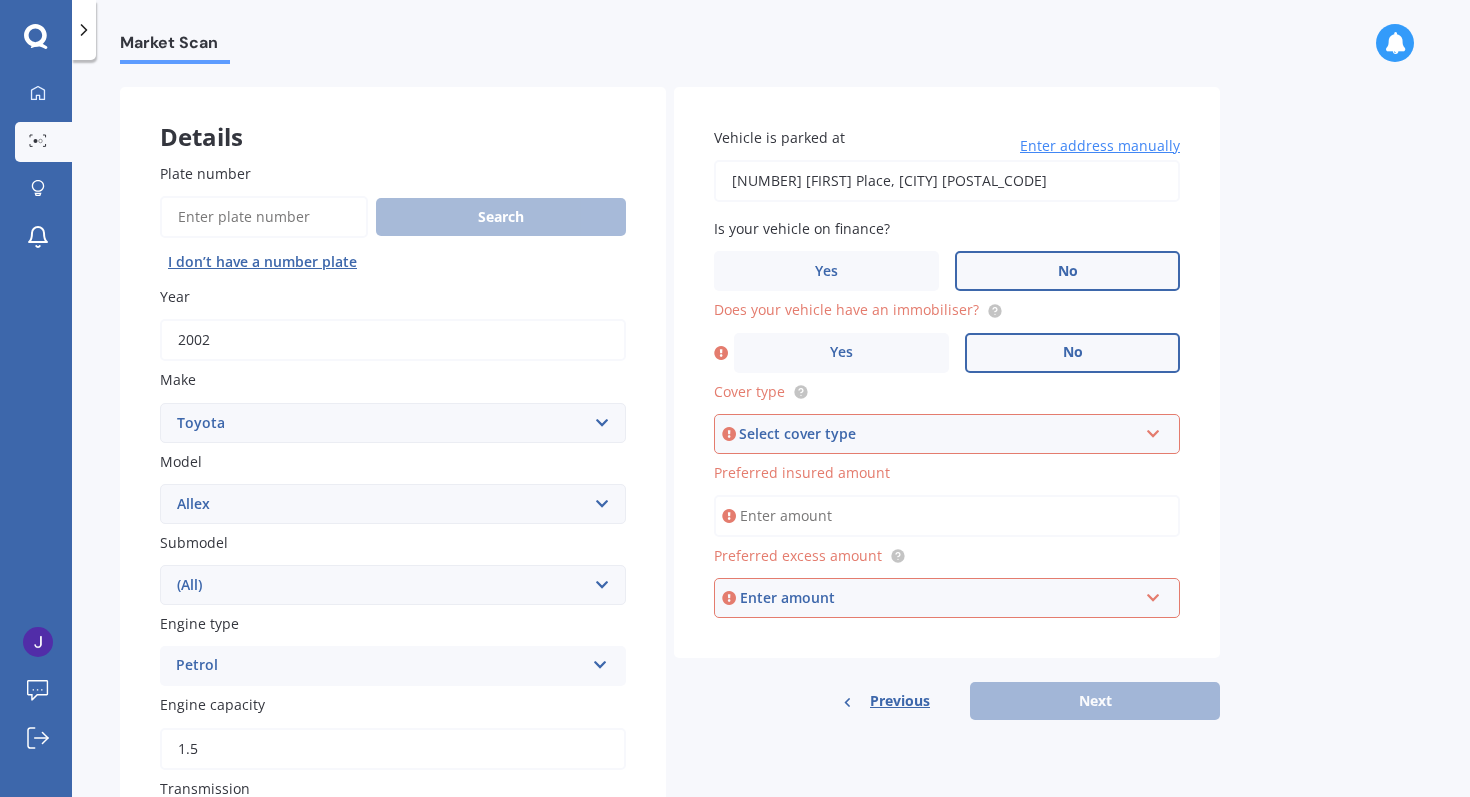 click on "No" at bounding box center (1072, 353) 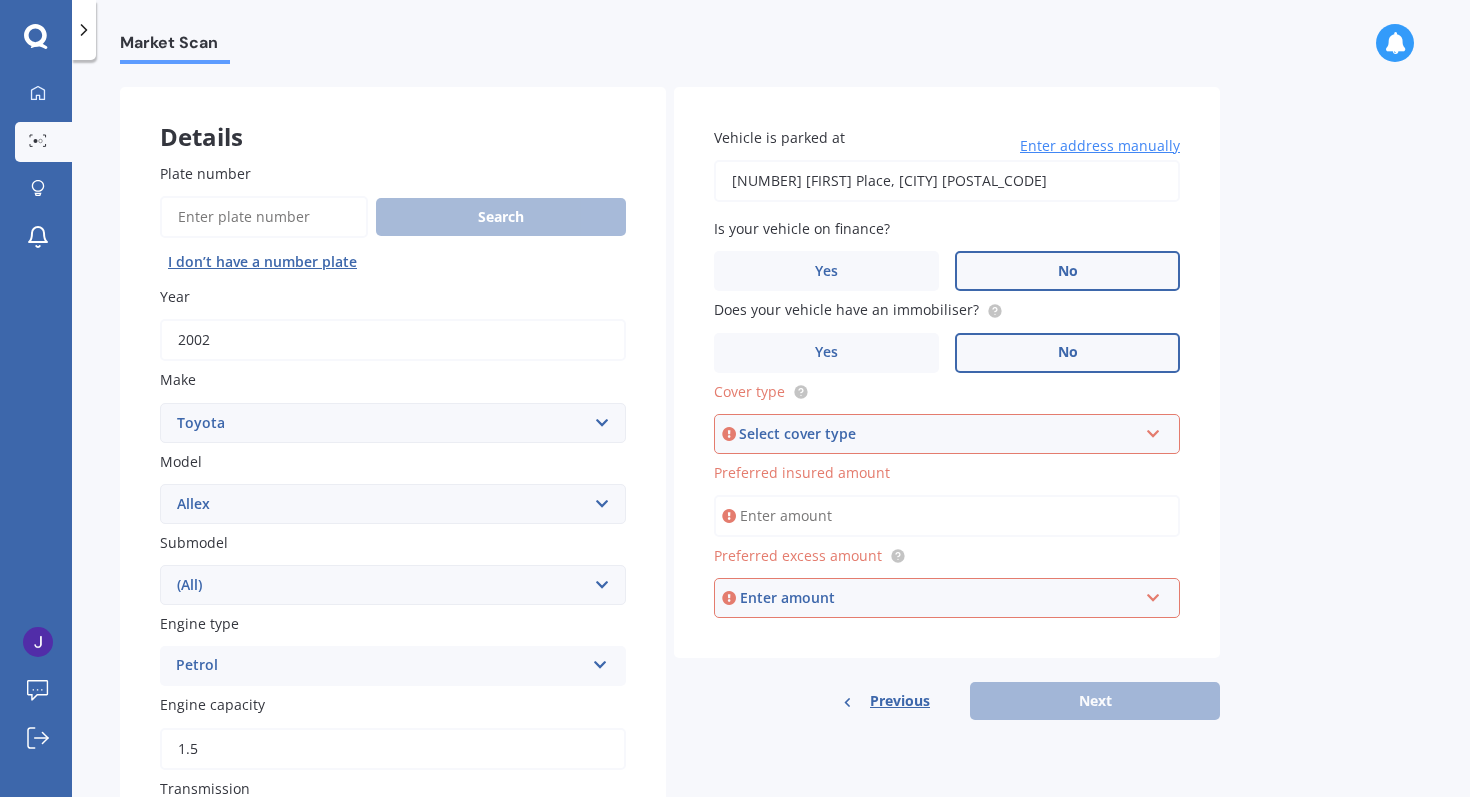 click on "Select cover type" at bounding box center [938, 434] 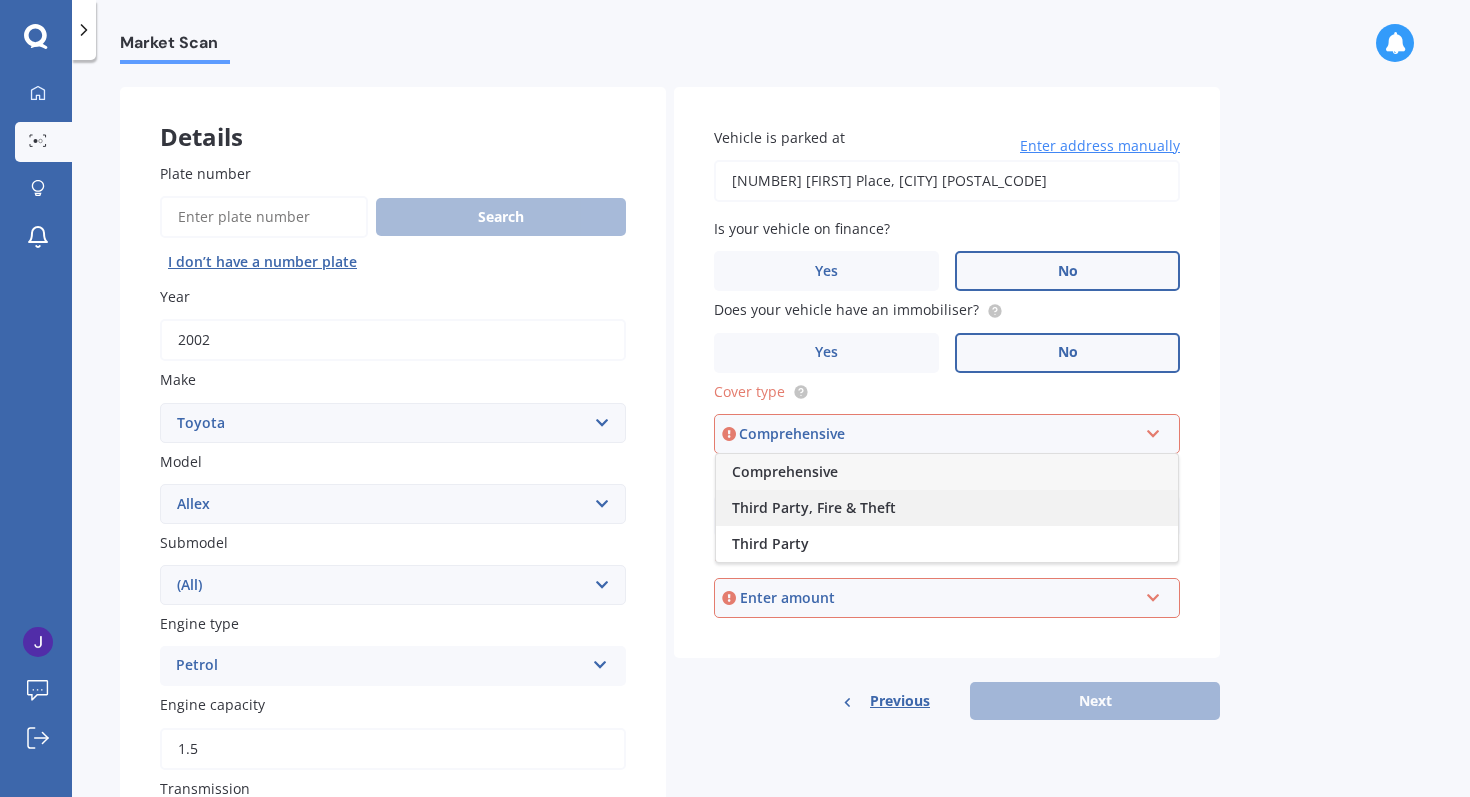 click on "Third Party, Fire & Theft" at bounding box center (947, 508) 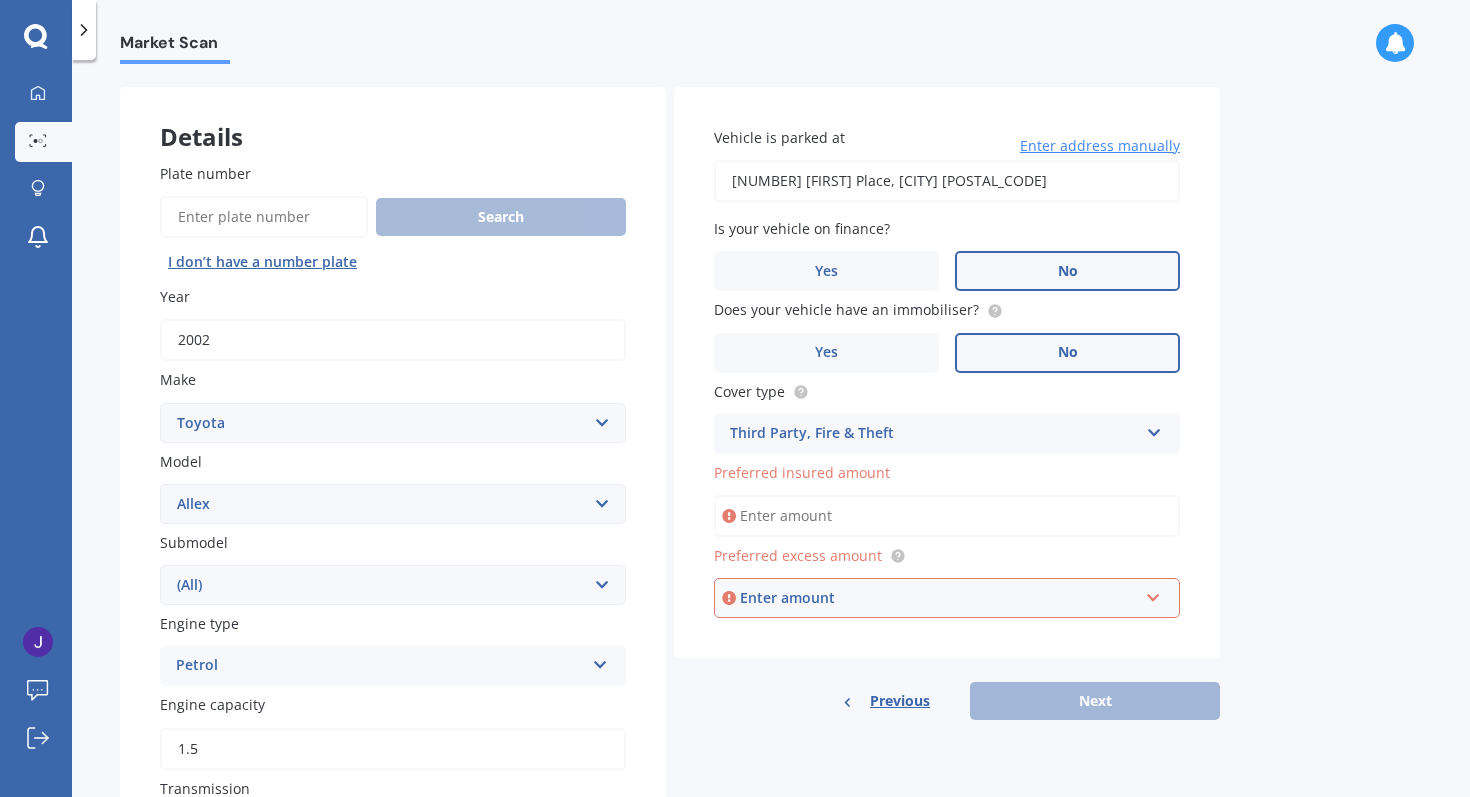click on "Preferred insured amount" at bounding box center (947, 516) 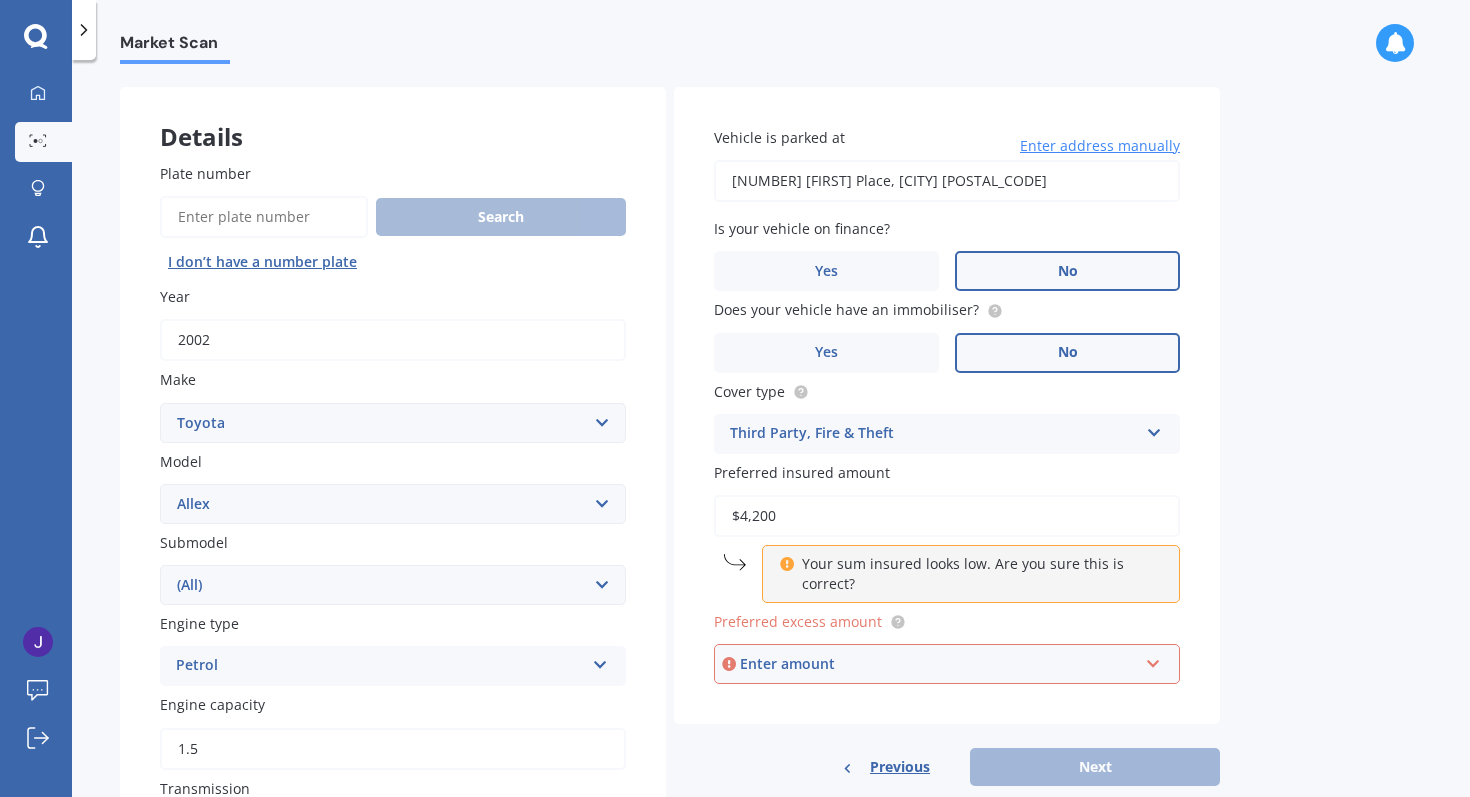 type on "$4,200" 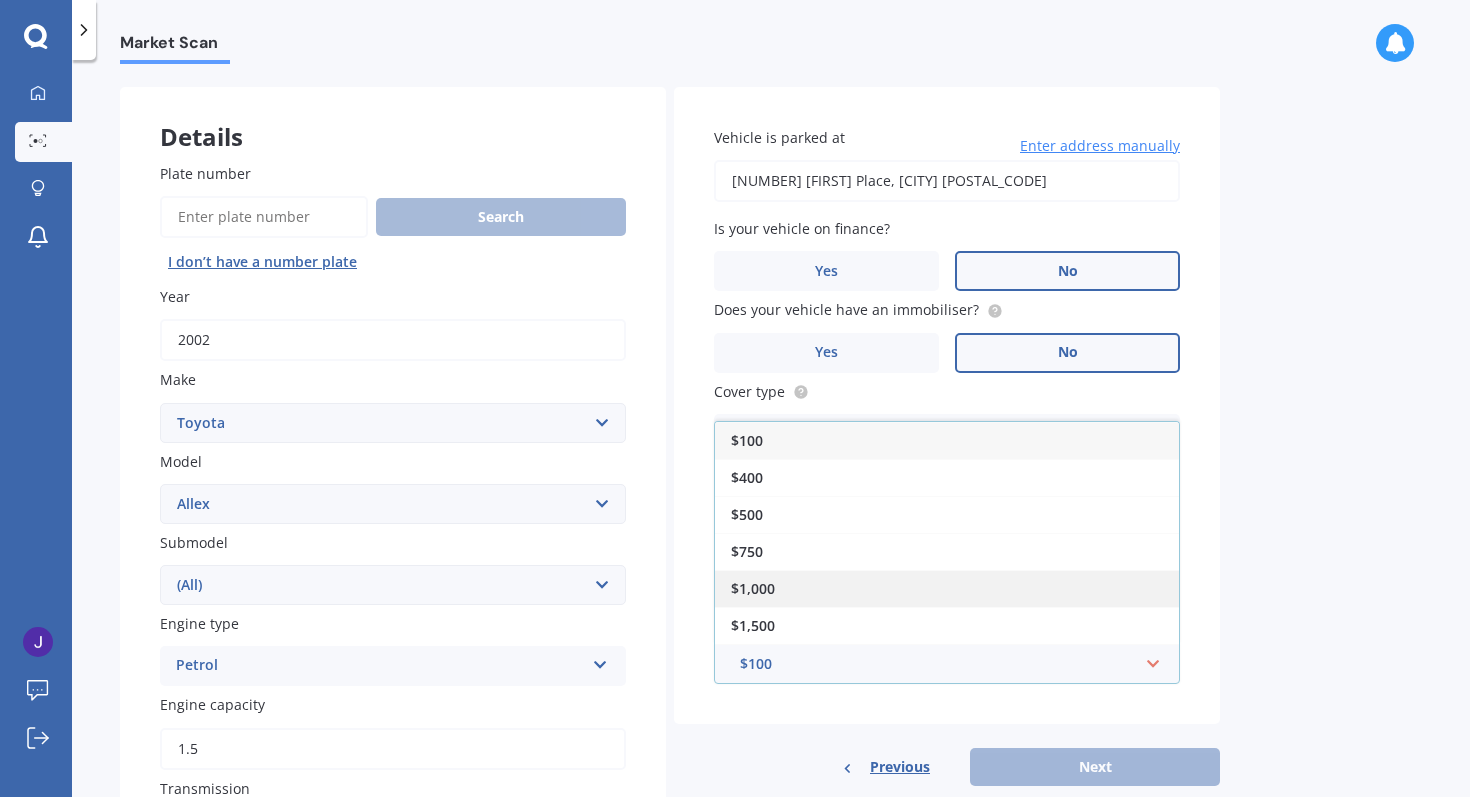 click on "$1,000" at bounding box center (947, 588) 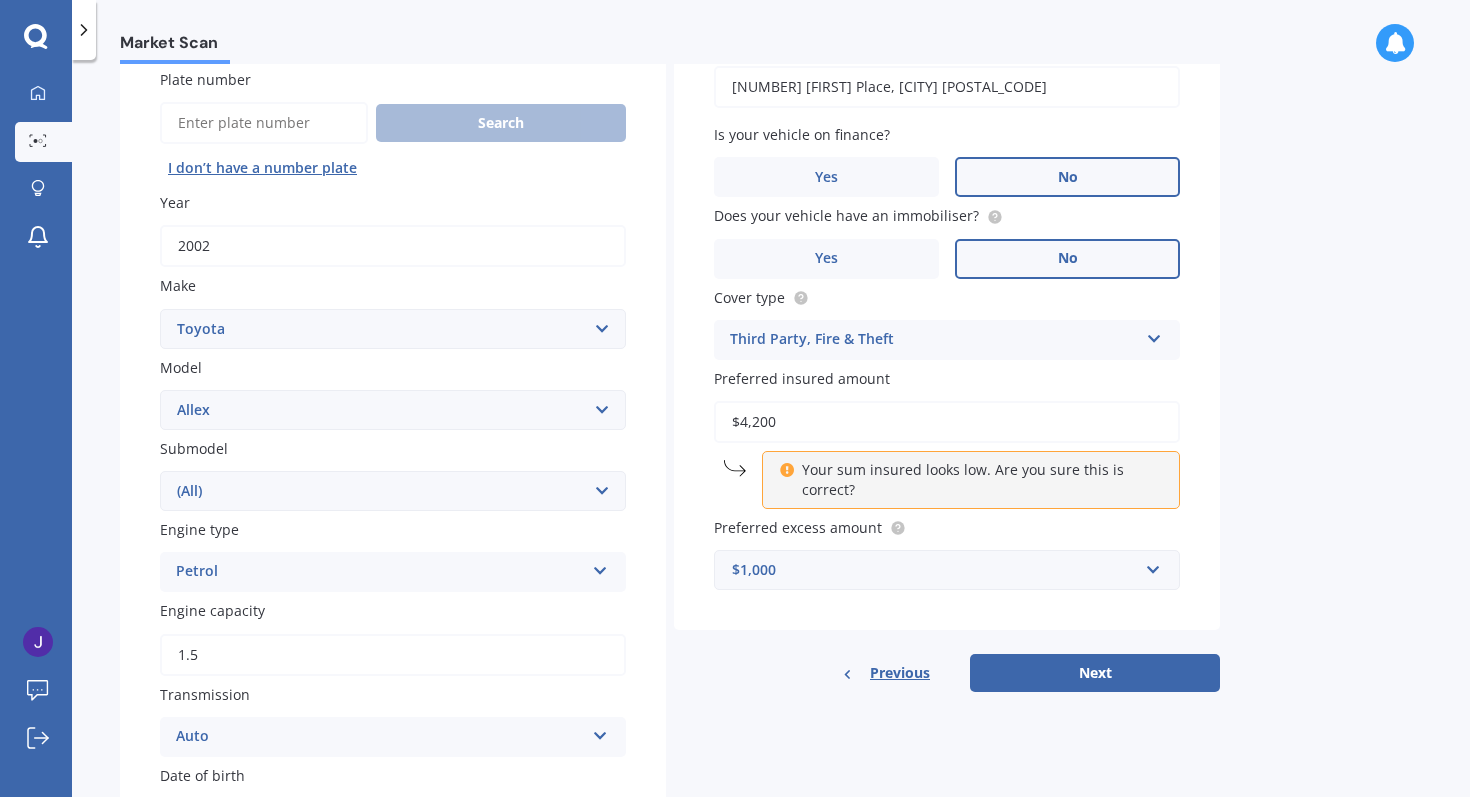 scroll, scrollTop: 232, scrollLeft: 0, axis: vertical 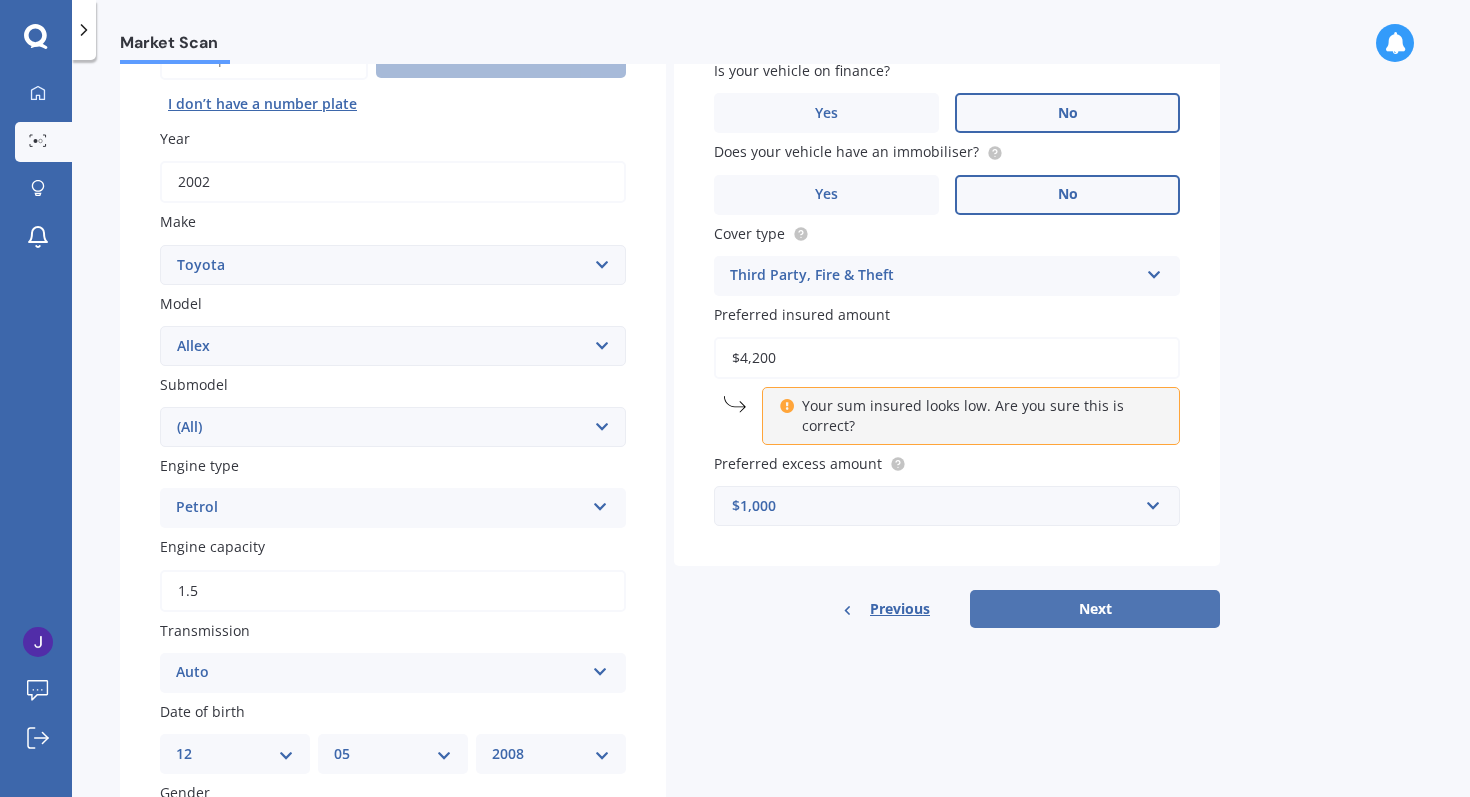 click on "Next" at bounding box center [1095, 609] 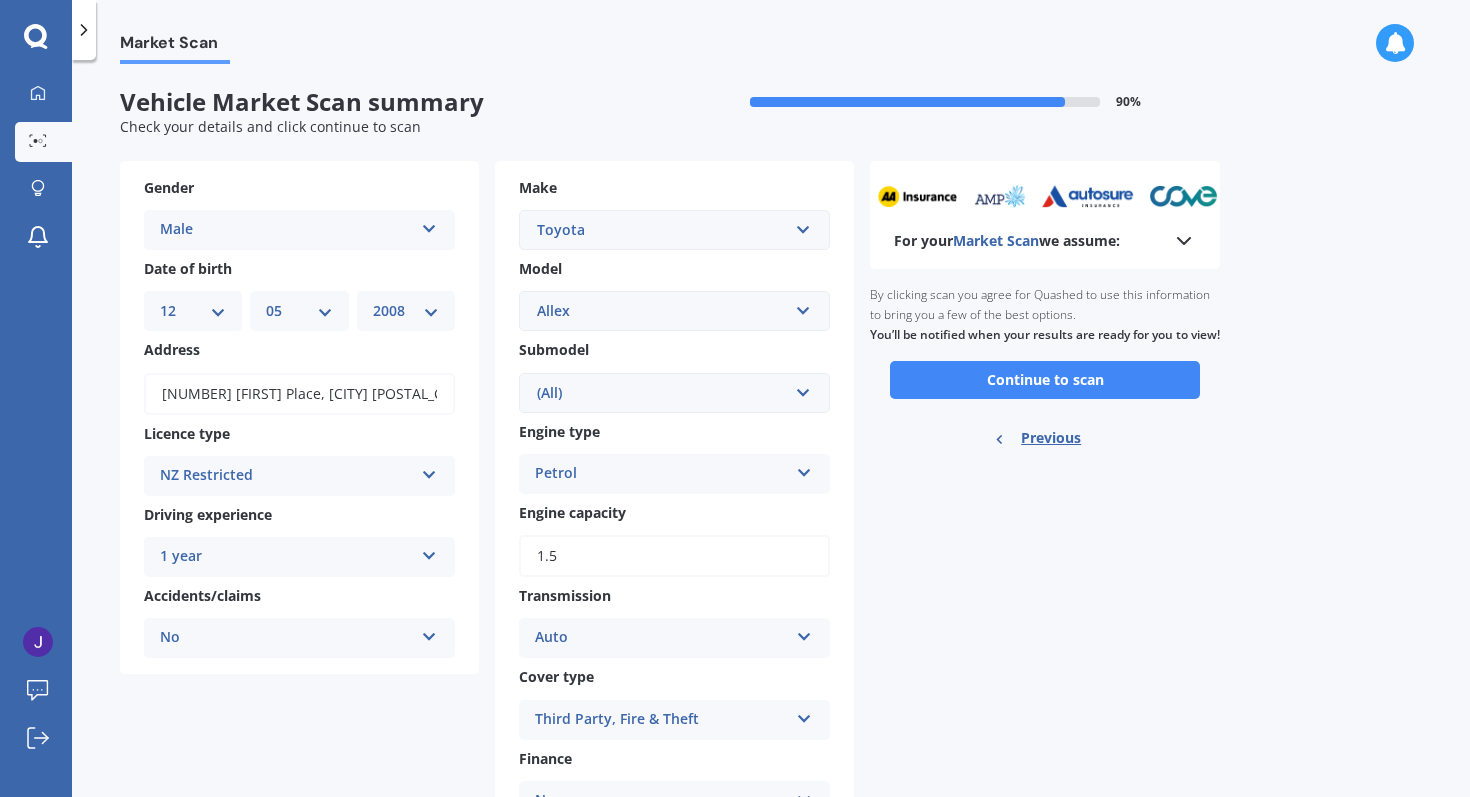 scroll, scrollTop: 0, scrollLeft: 0, axis: both 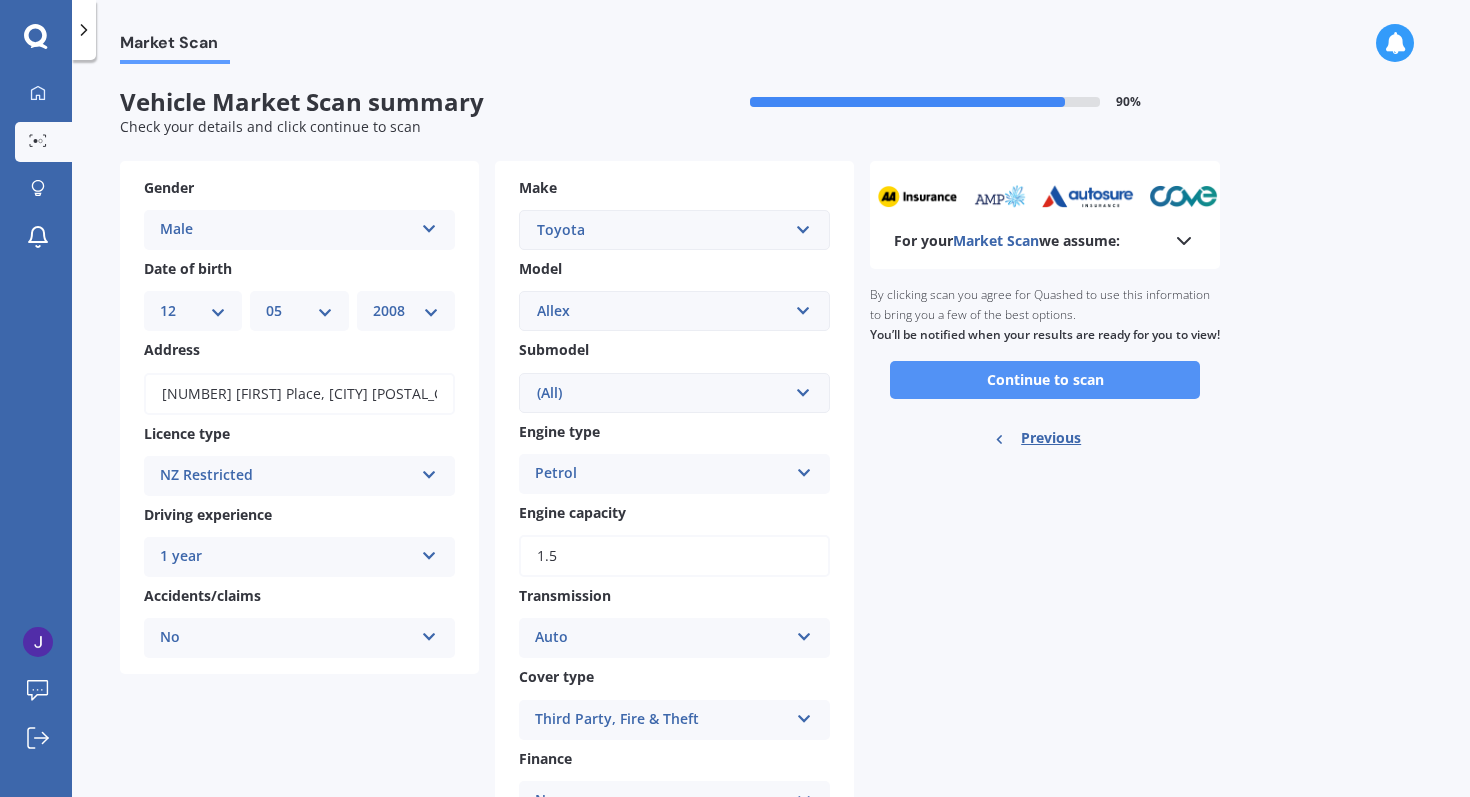 click on "Continue to scan" at bounding box center [1045, 380] 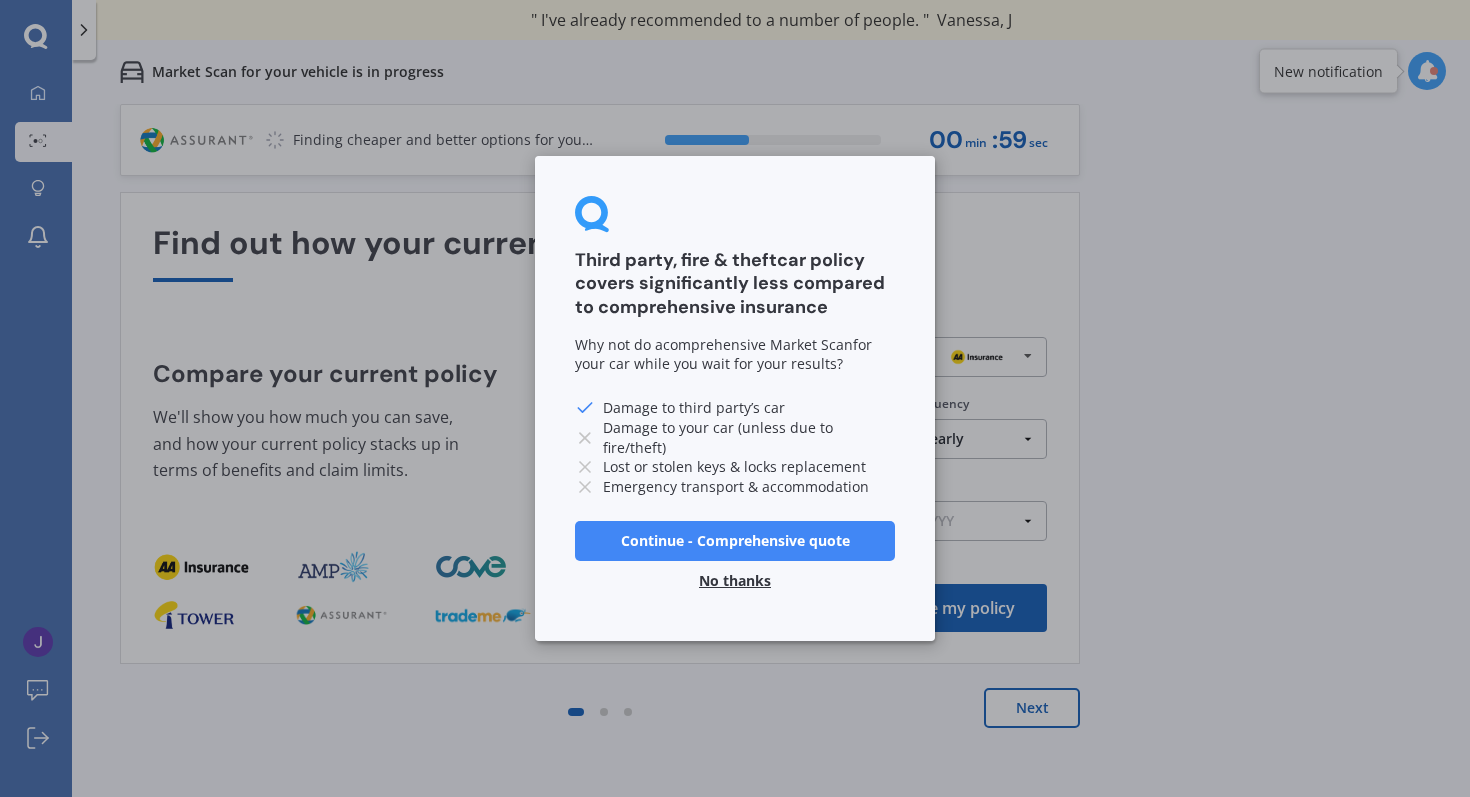 click on "No thanks" at bounding box center (735, 581) 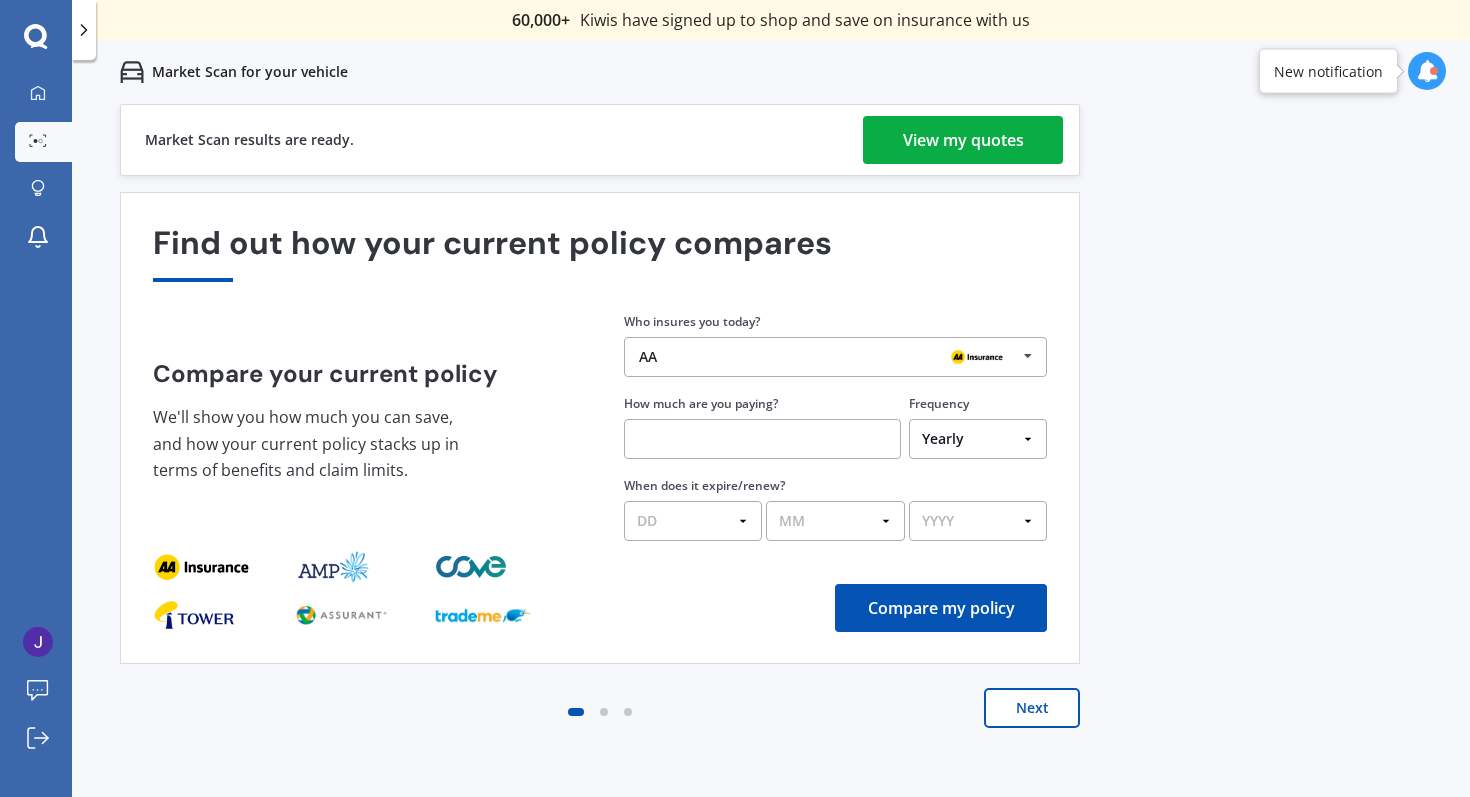 click on "View my quotes" at bounding box center (963, 140) 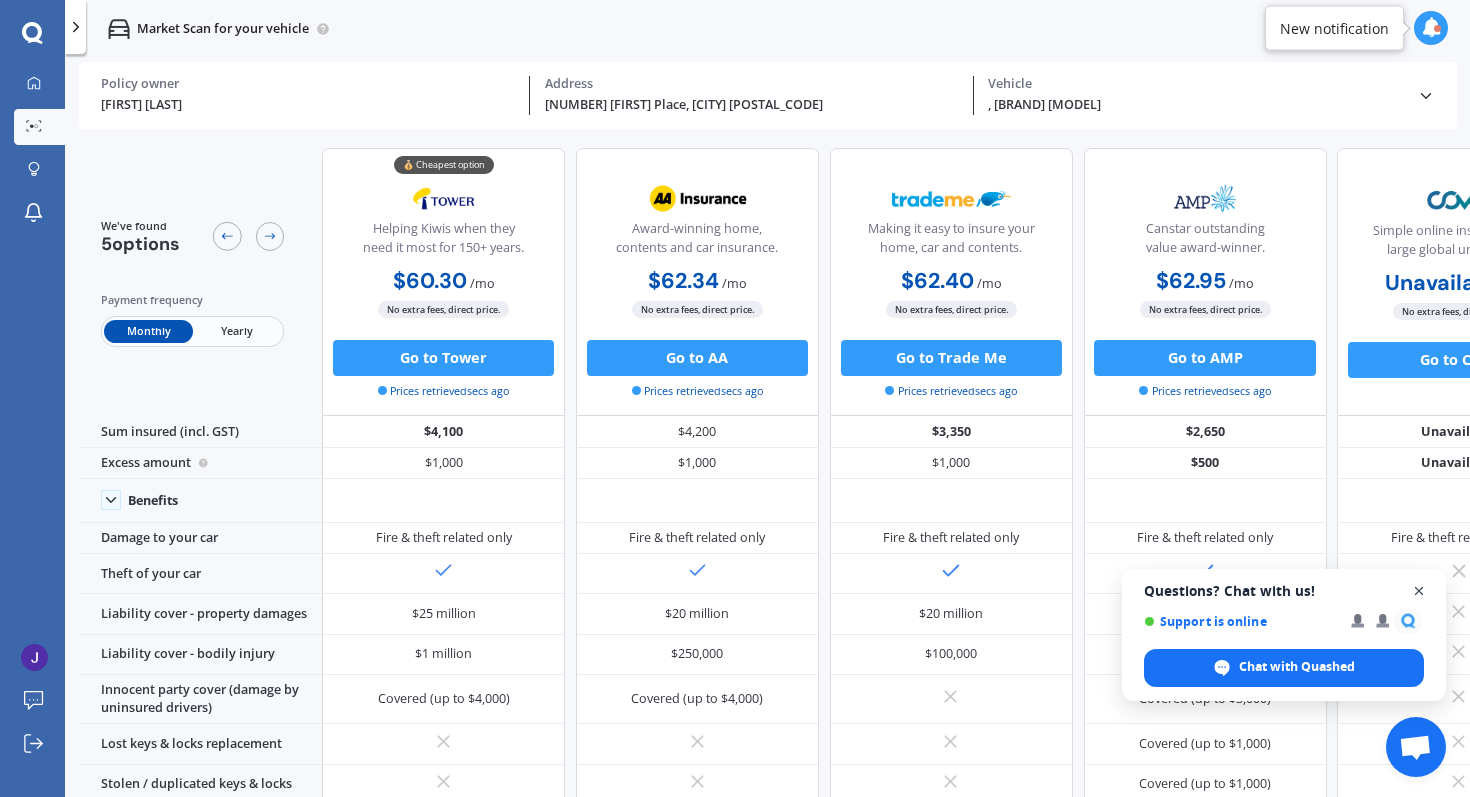 click at bounding box center [1419, 591] 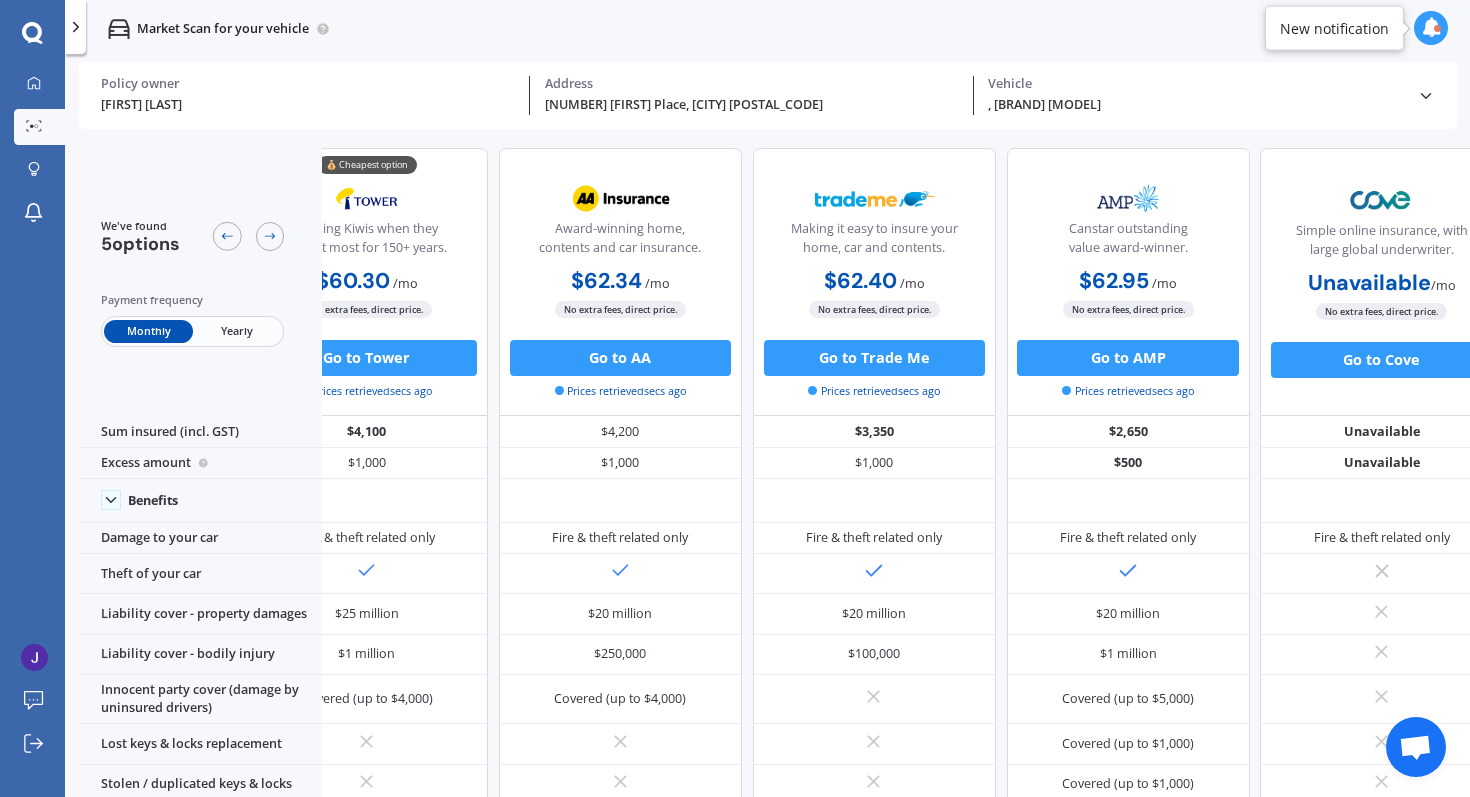 scroll, scrollTop: 0, scrollLeft: 0, axis: both 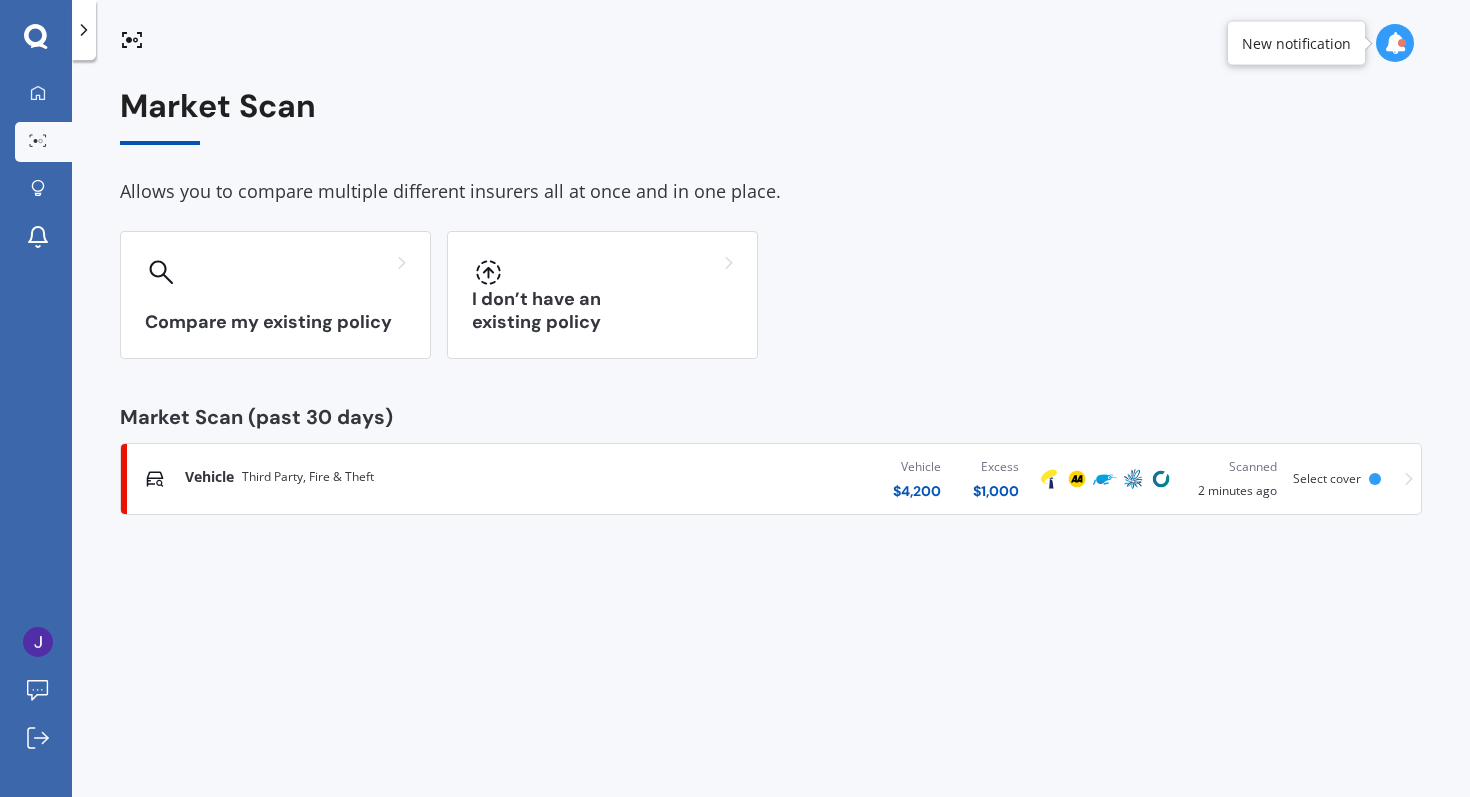 click on "New notification" at bounding box center (1296, 43) 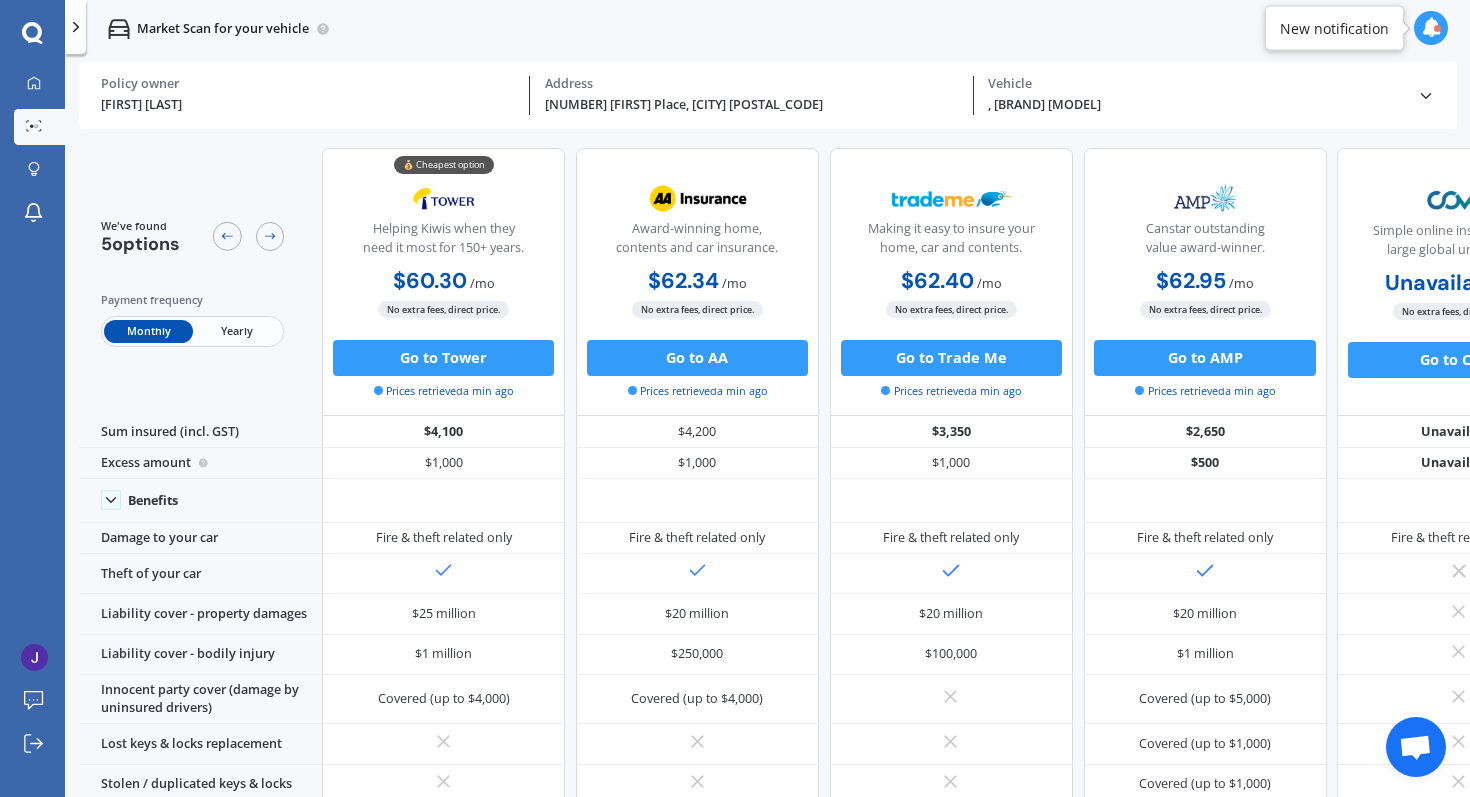 click on "Yearly" at bounding box center (237, 331) 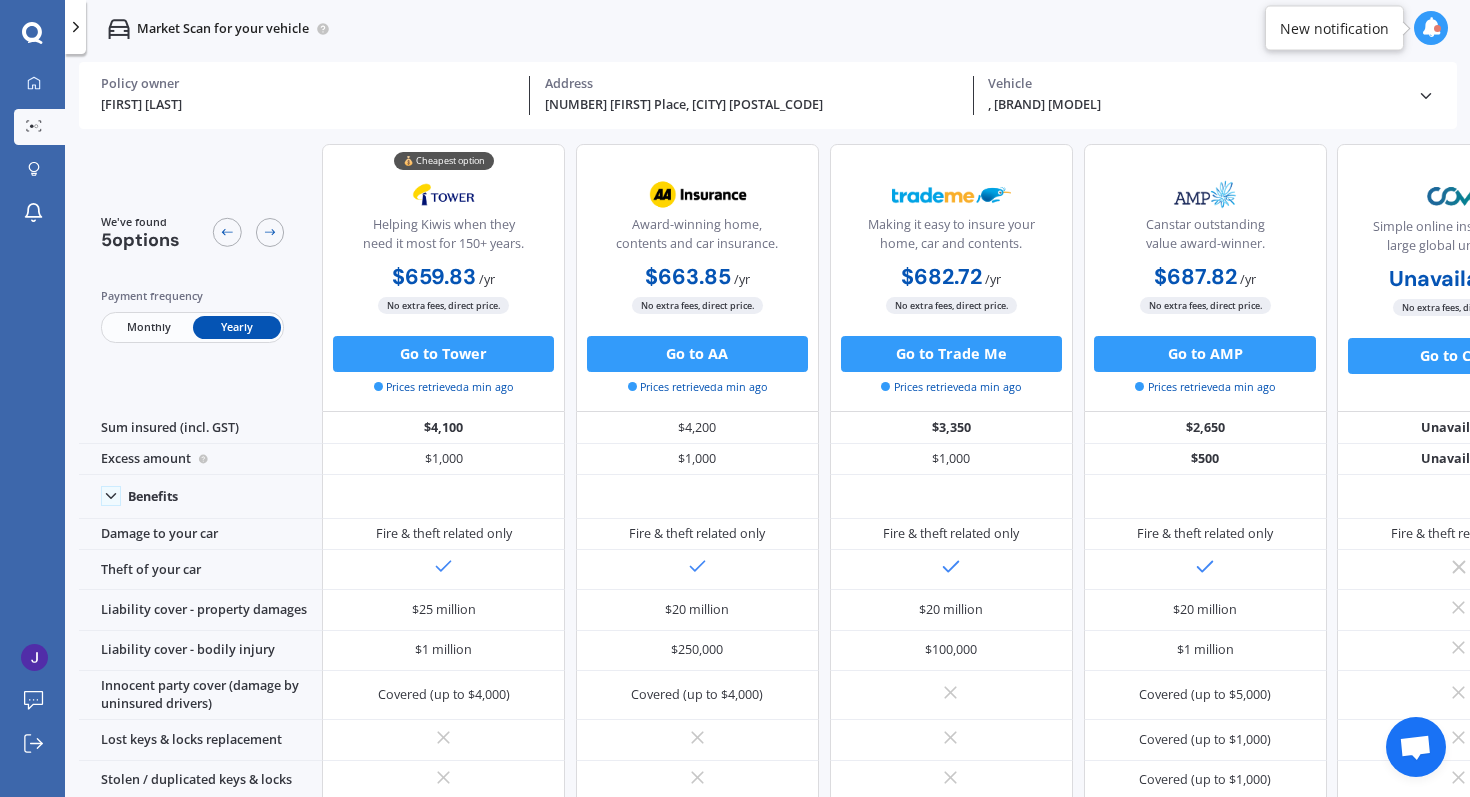 scroll, scrollTop: 0, scrollLeft: 0, axis: both 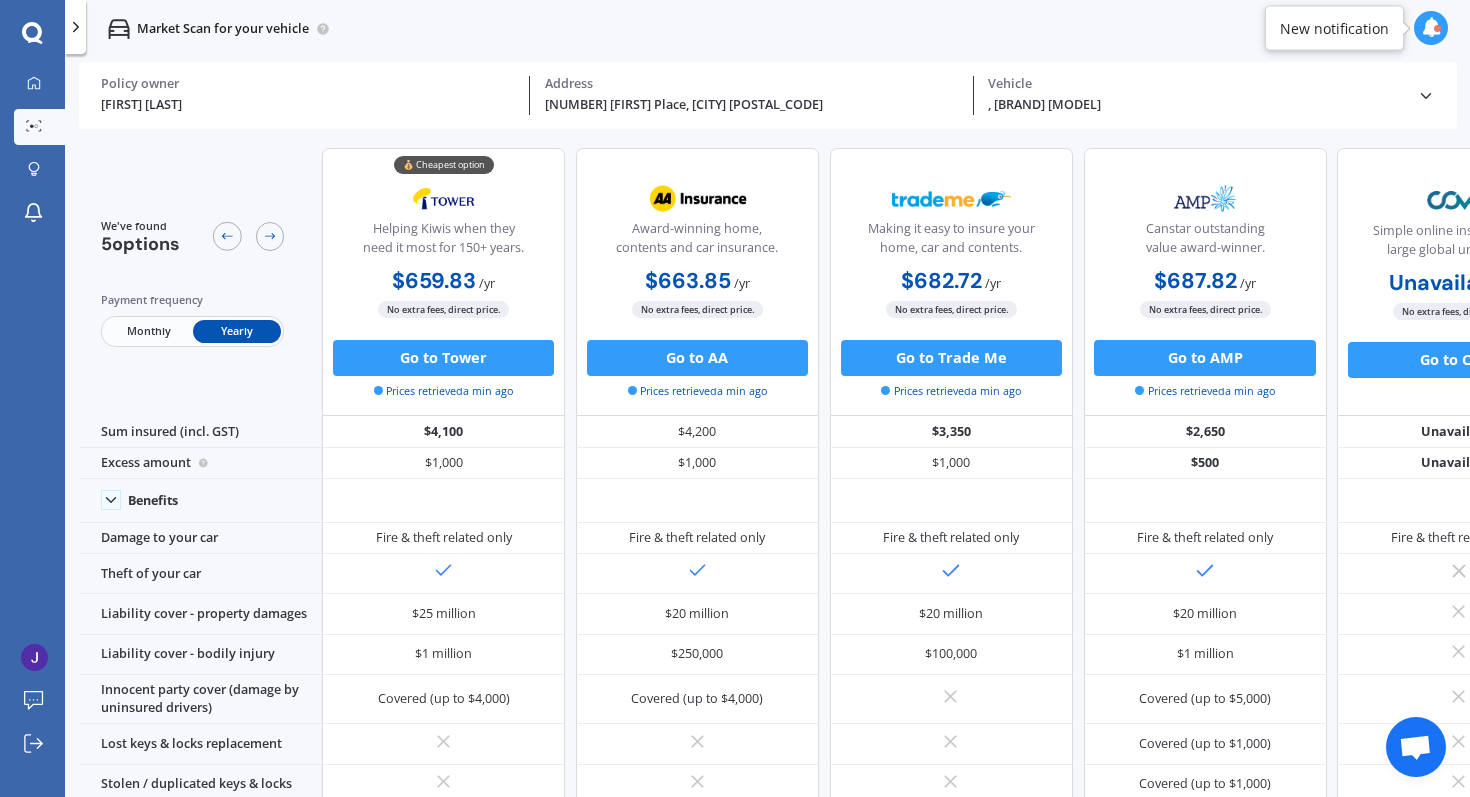 click at bounding box center [1431, 28] 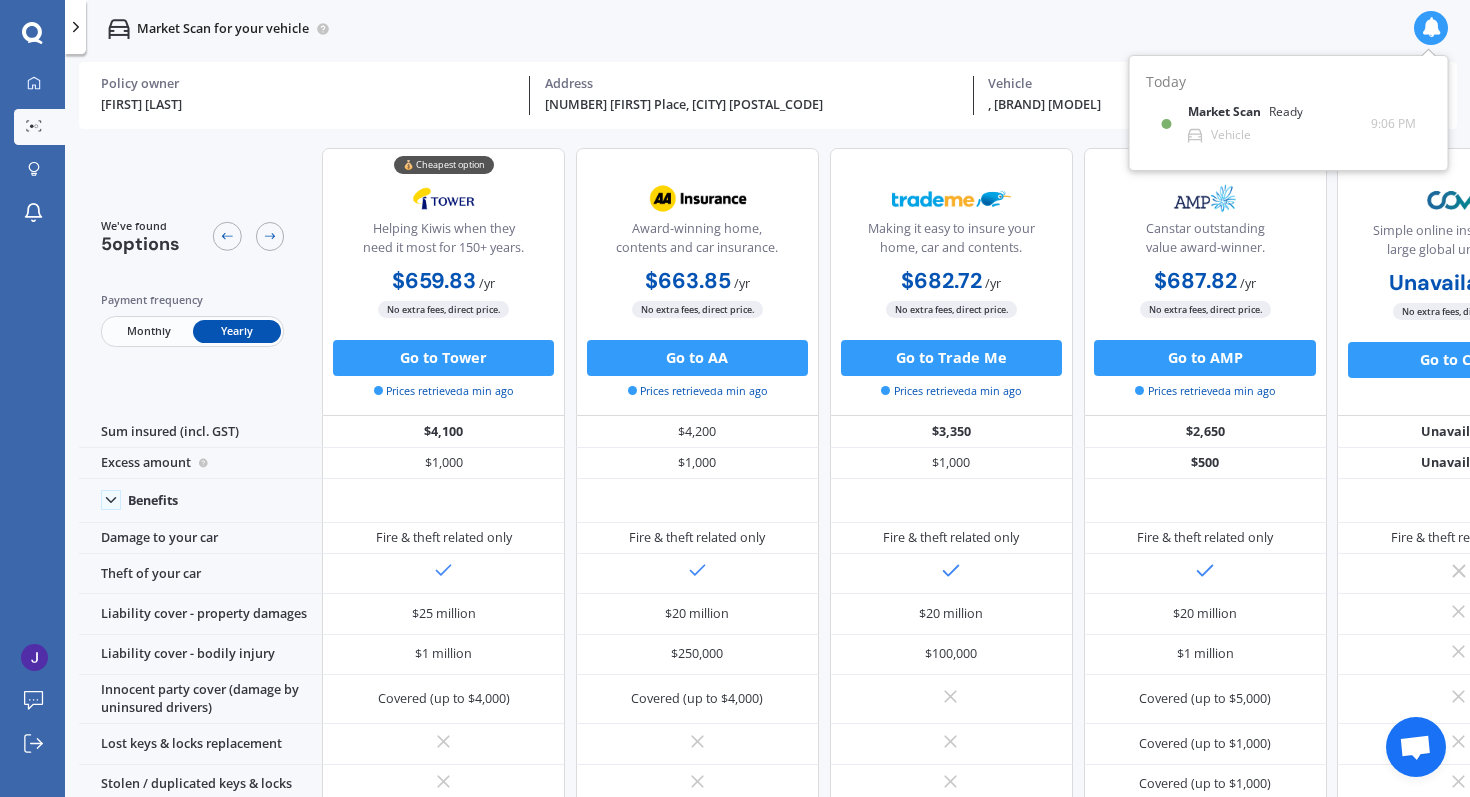 click at bounding box center (1431, 28) 